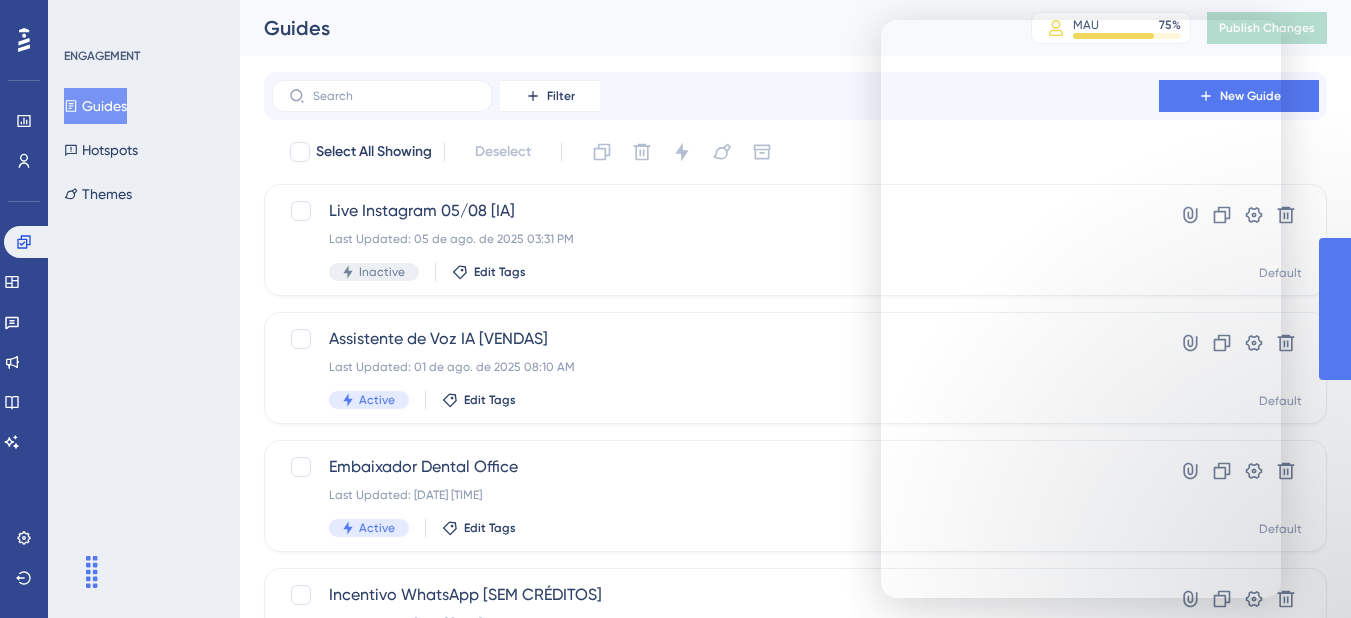 scroll, scrollTop: 0, scrollLeft: 0, axis: both 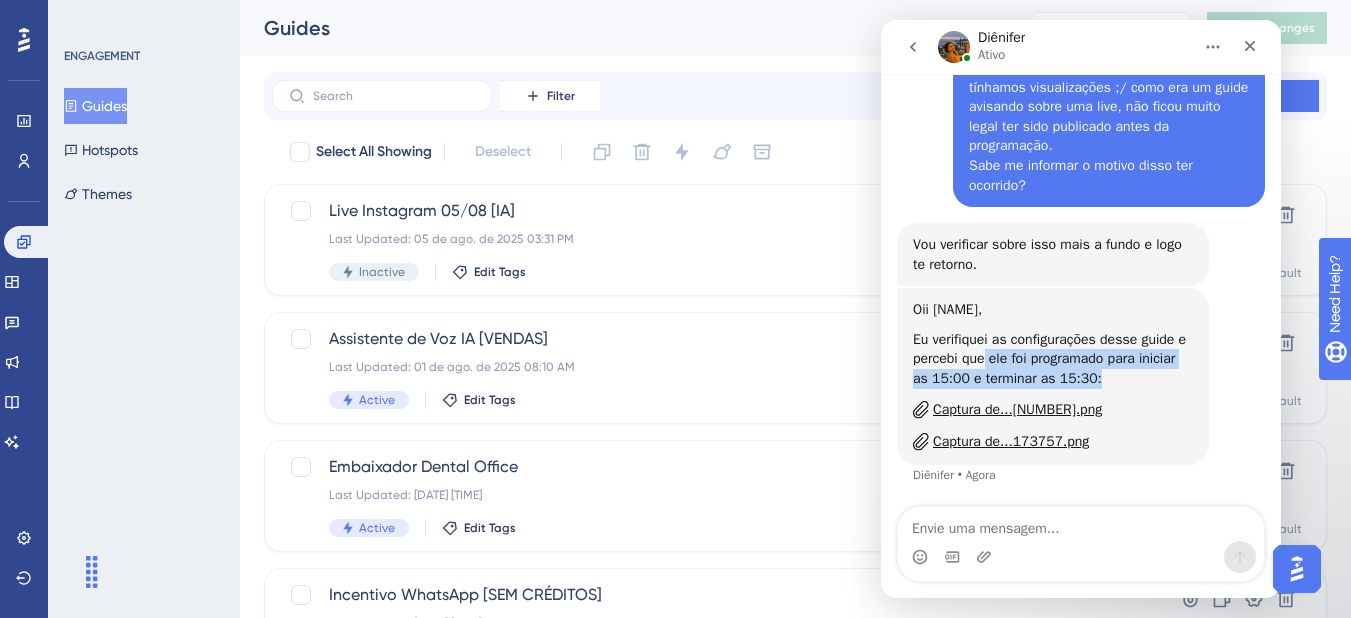 drag, startPoint x: 985, startPoint y: 368, endPoint x: 1088, endPoint y: 379, distance: 103.58572 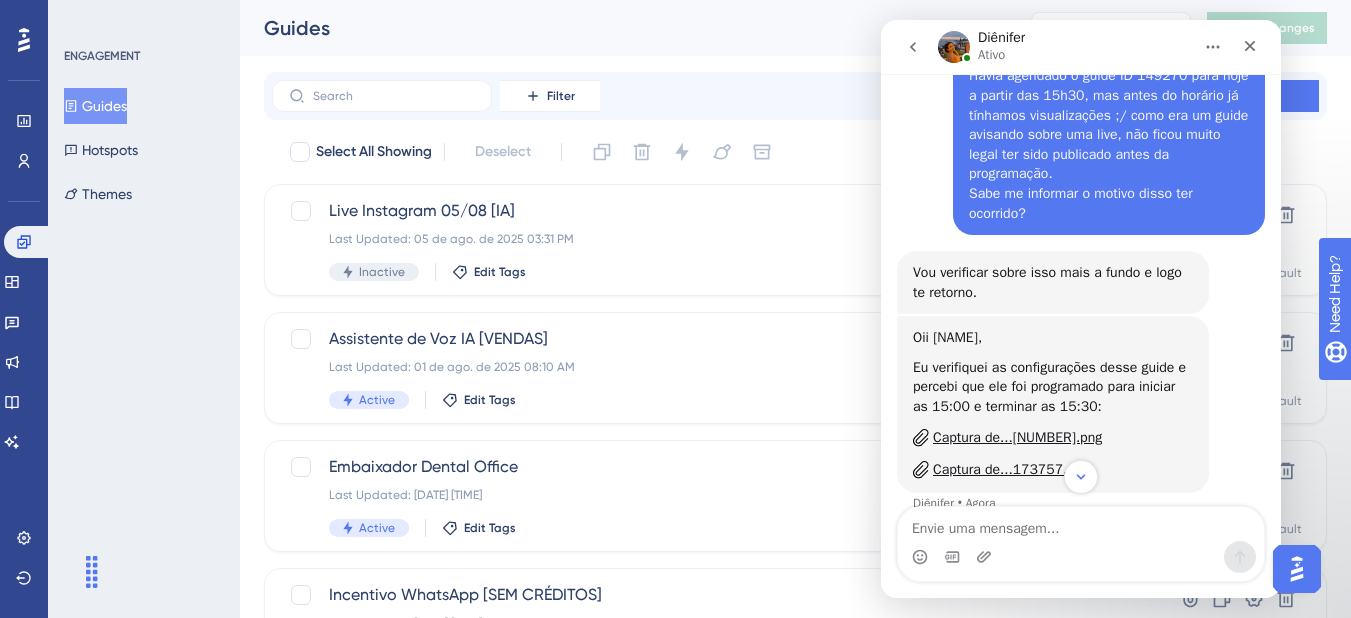 scroll, scrollTop: 467, scrollLeft: 0, axis: vertical 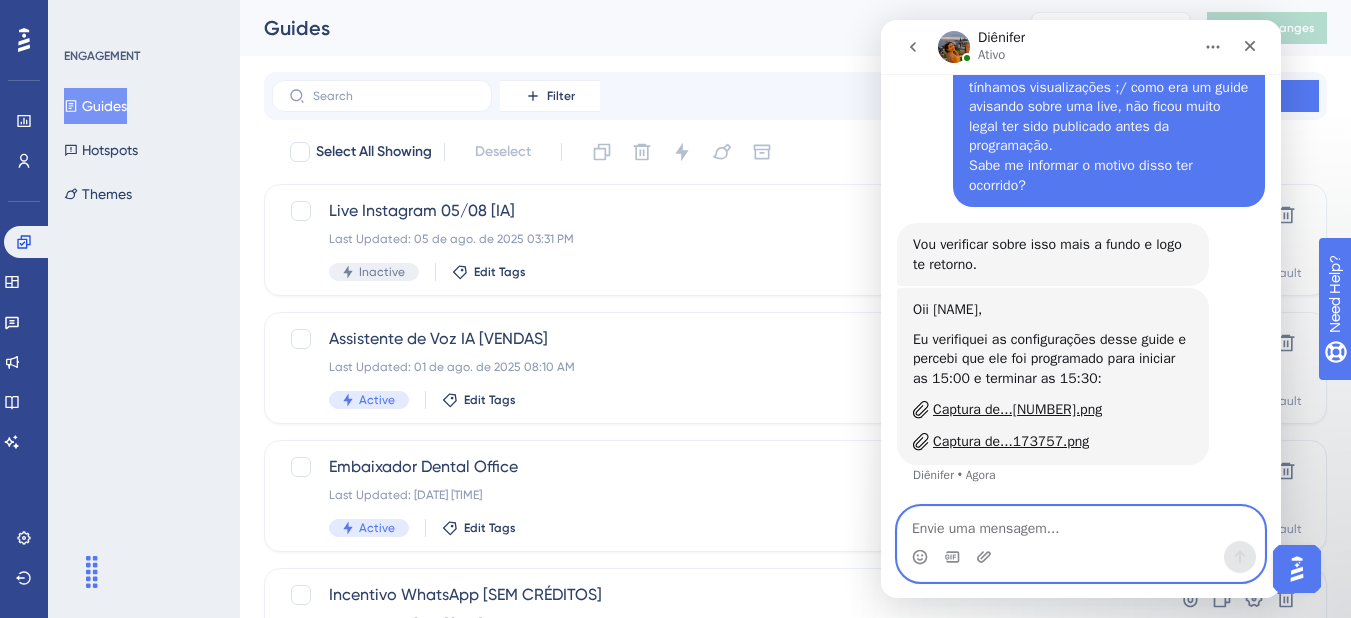 click at bounding box center (1081, 524) 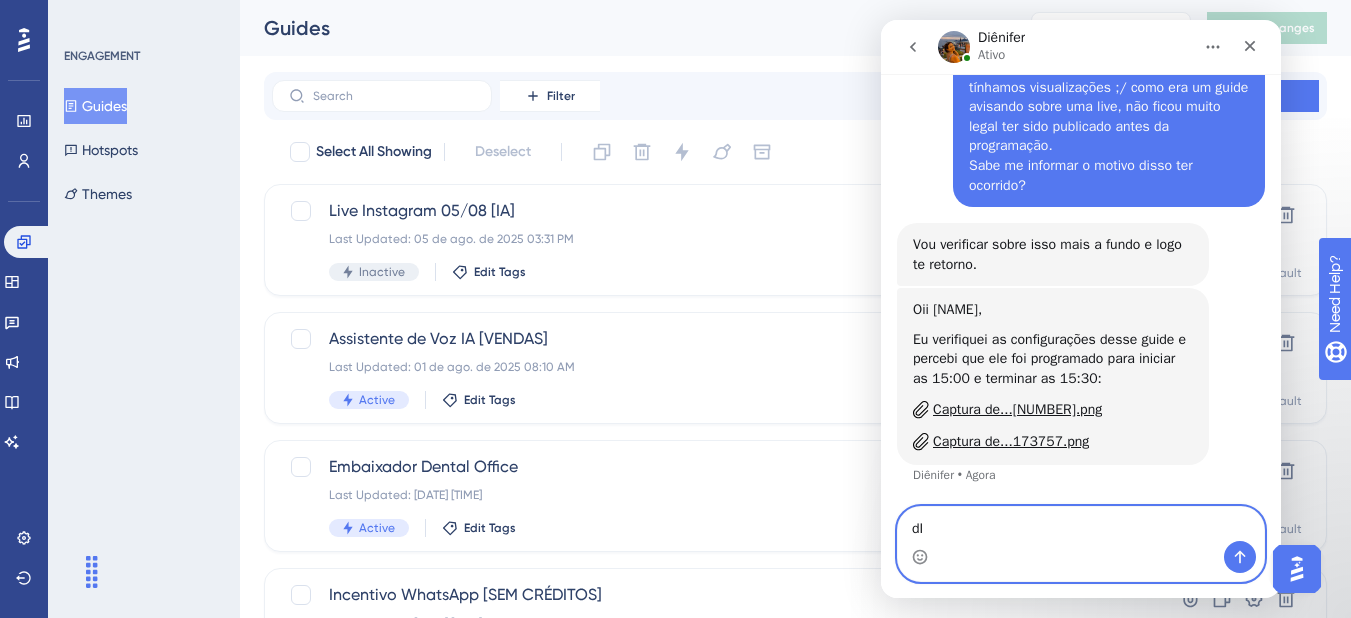 type on "d" 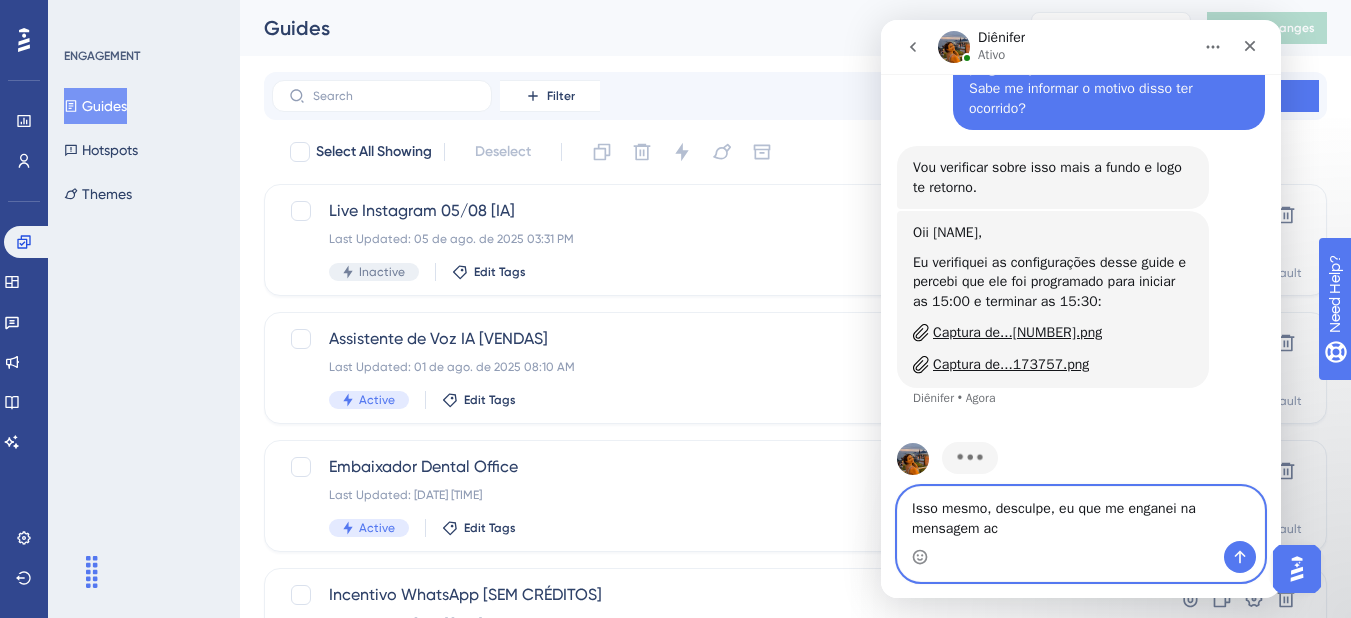 scroll, scrollTop: 564, scrollLeft: 0, axis: vertical 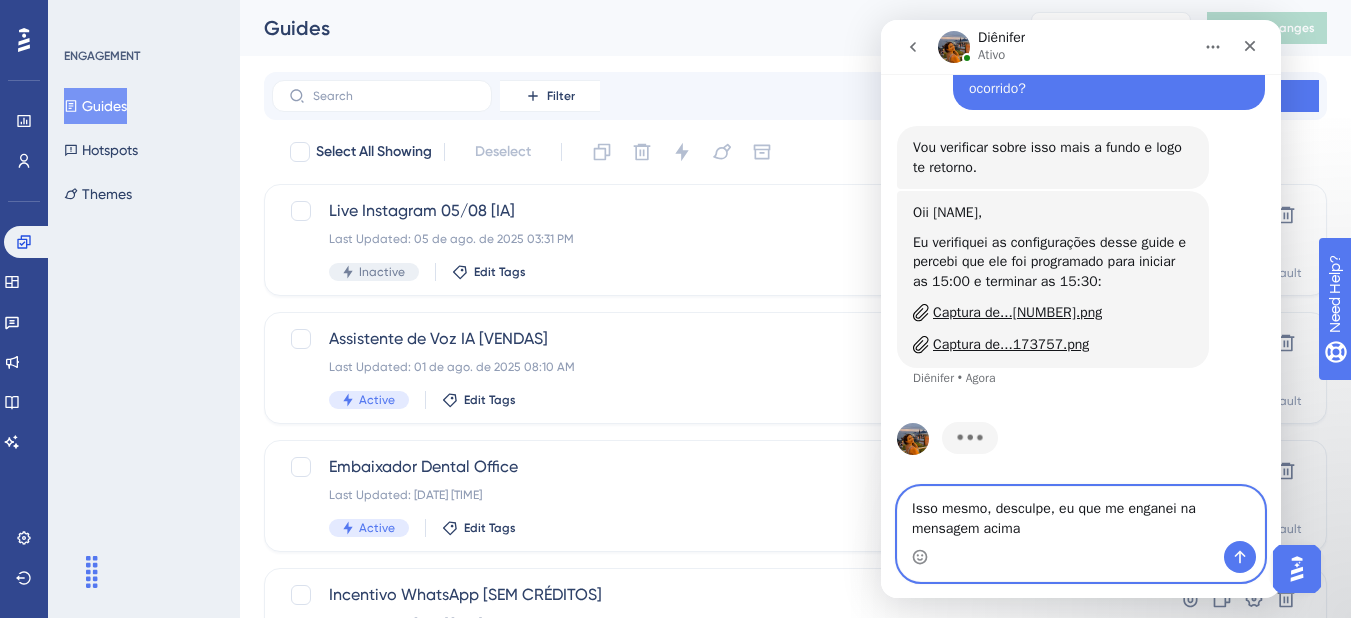 type on "Isso mesmo, desculpe, eu que me enganei na mensagem acima!" 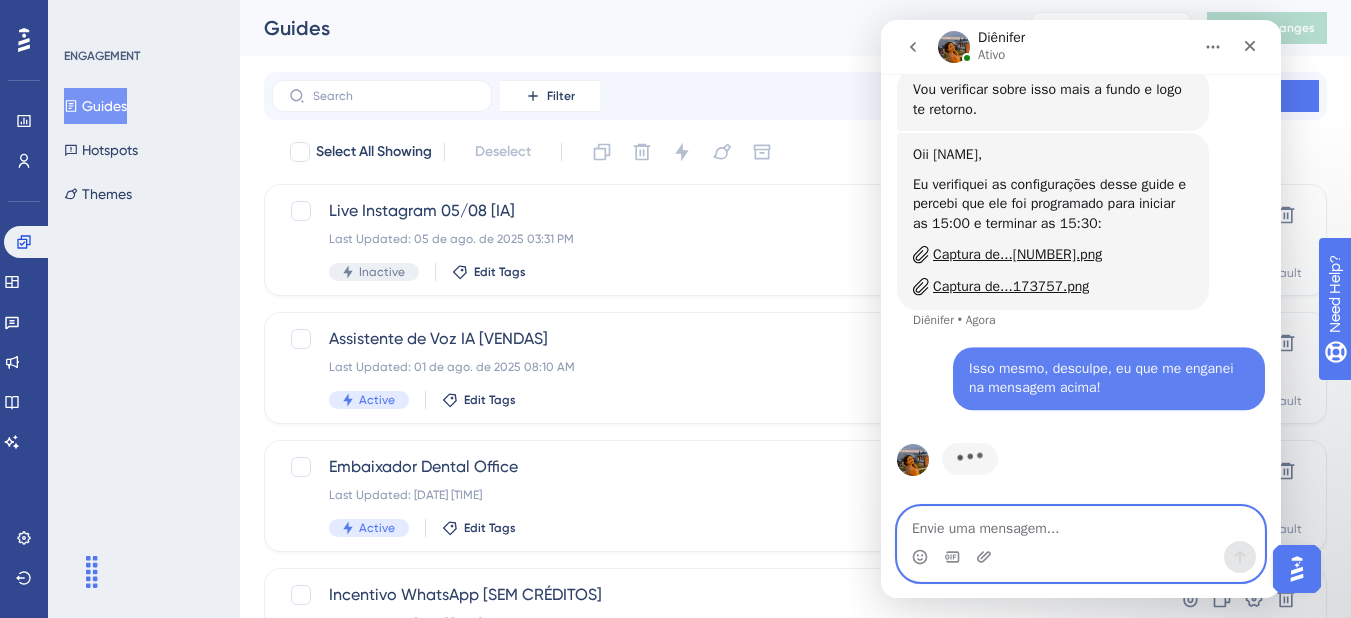 scroll, scrollTop: 623, scrollLeft: 0, axis: vertical 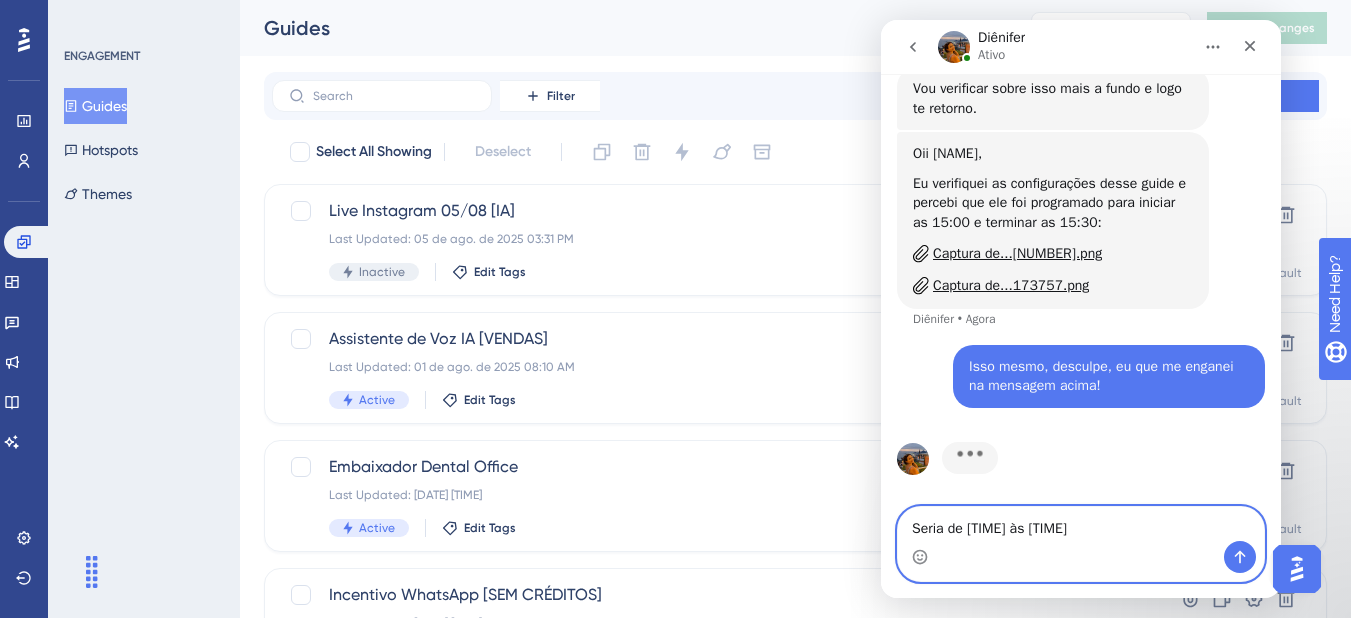 type on "Seria de 15h às 15h30" 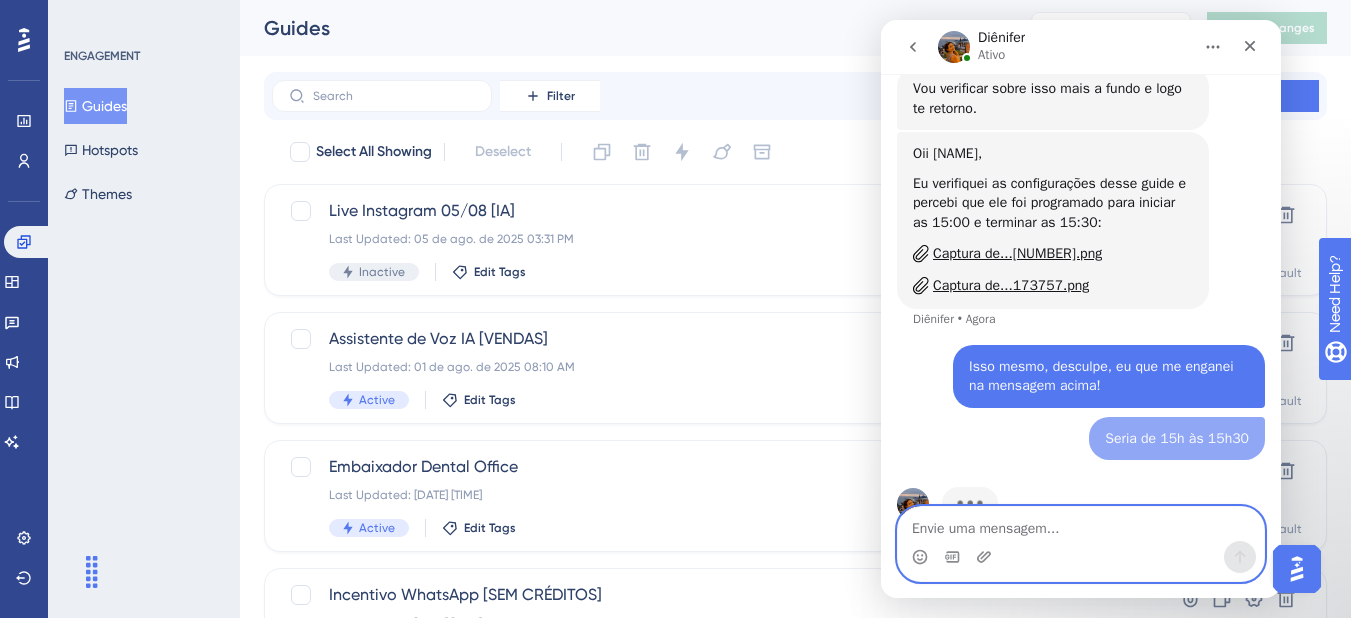 scroll, scrollTop: 668, scrollLeft: 0, axis: vertical 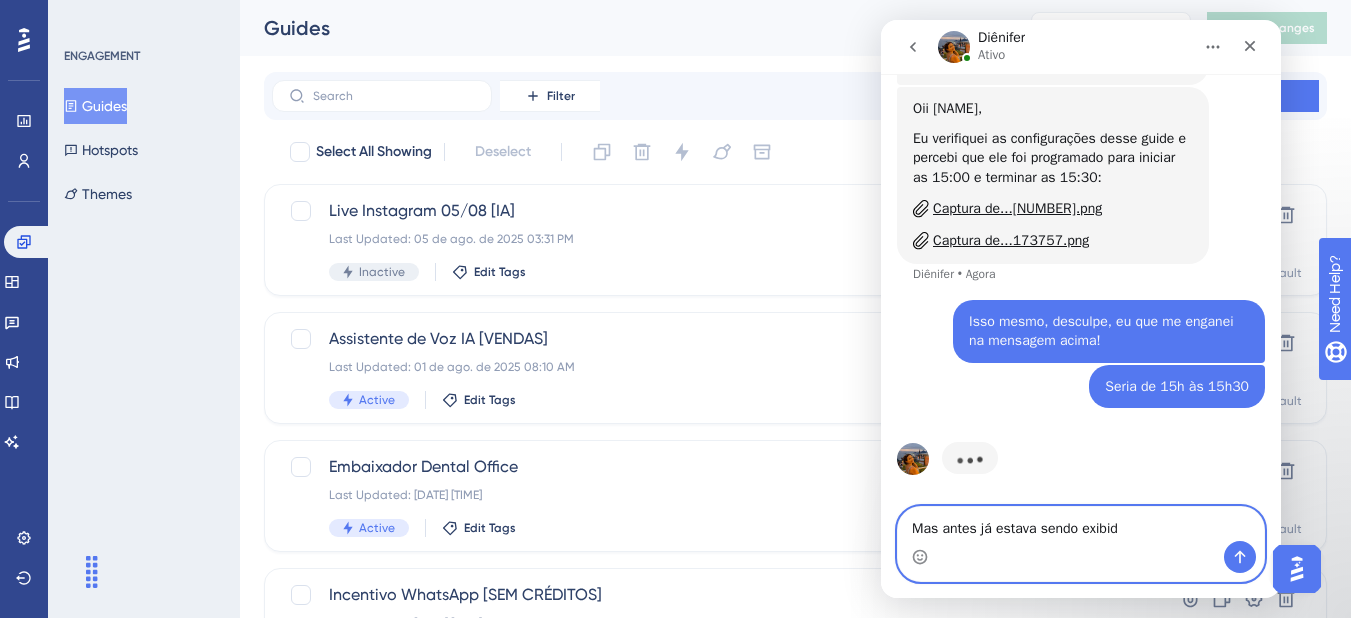 type on "Mas antes já estava sendo exibido" 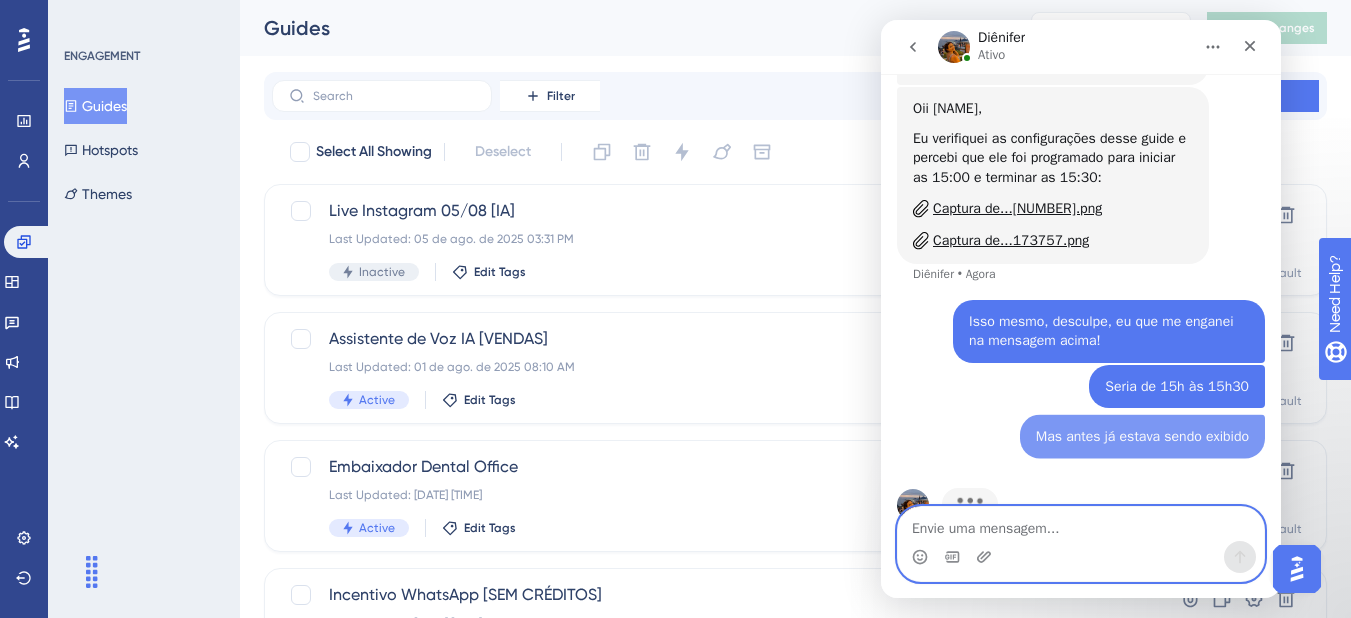 scroll, scrollTop: 714, scrollLeft: 0, axis: vertical 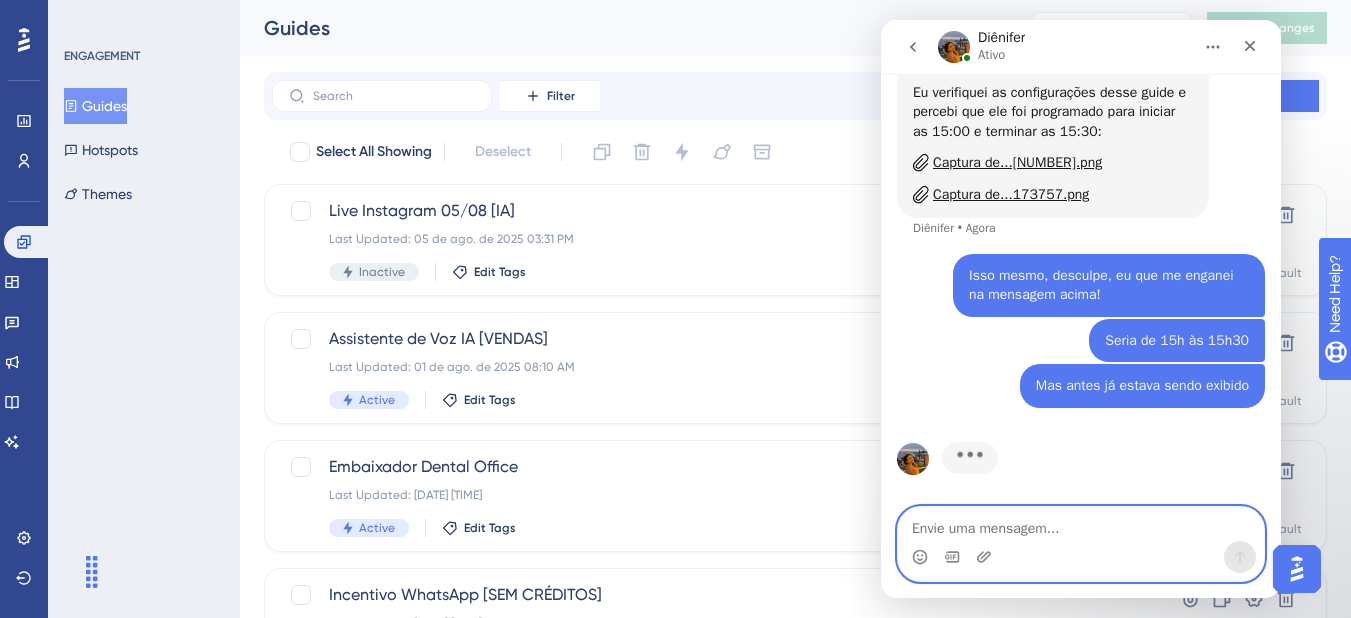 type on "o" 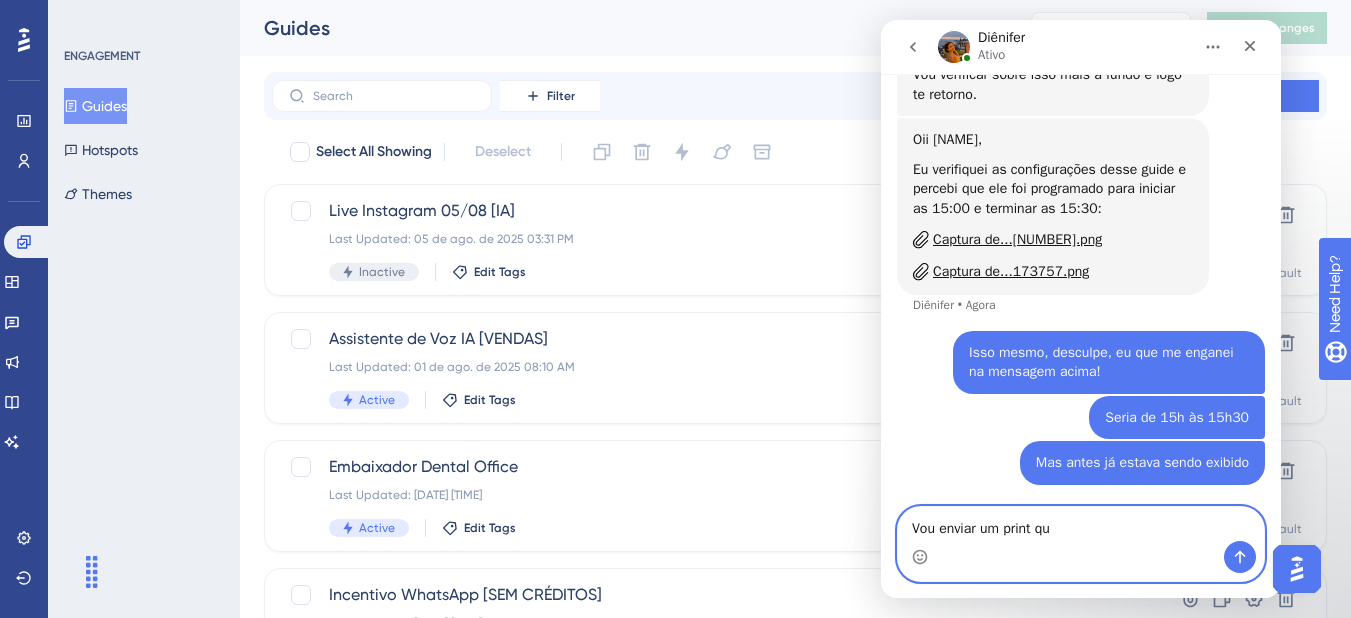 scroll, scrollTop: 637, scrollLeft: 0, axis: vertical 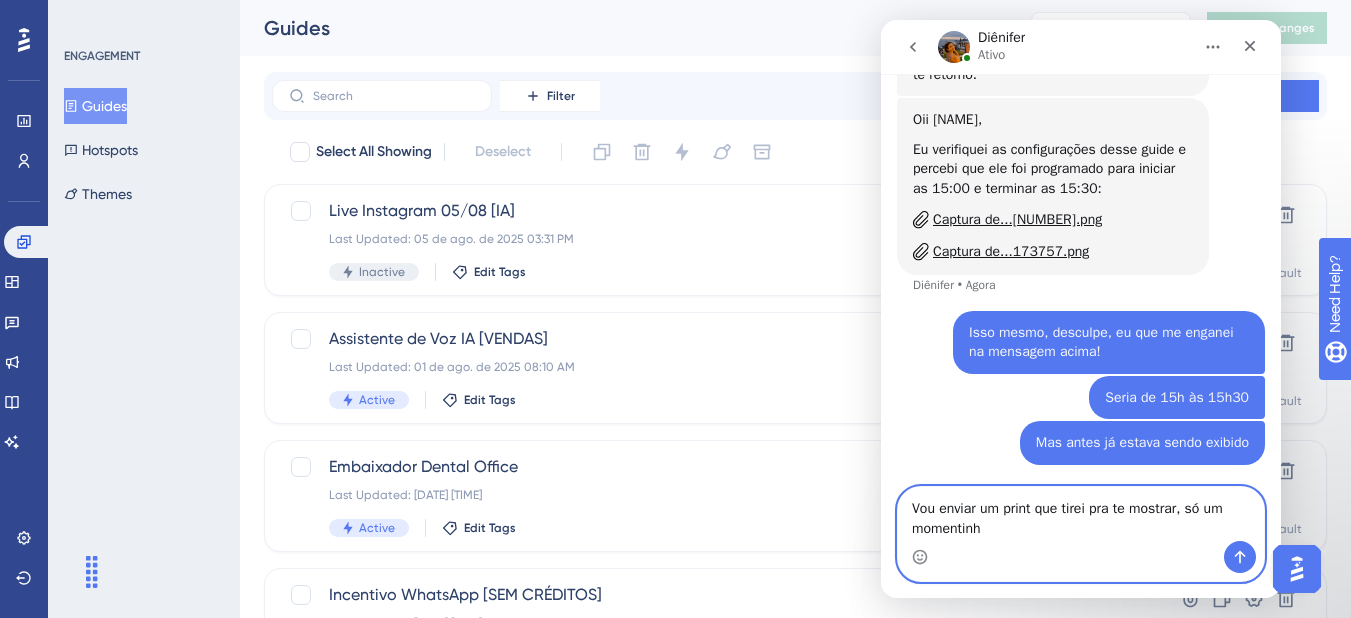 type on "Vou enviar um print que tirei pra te mostrar, só um momentinho" 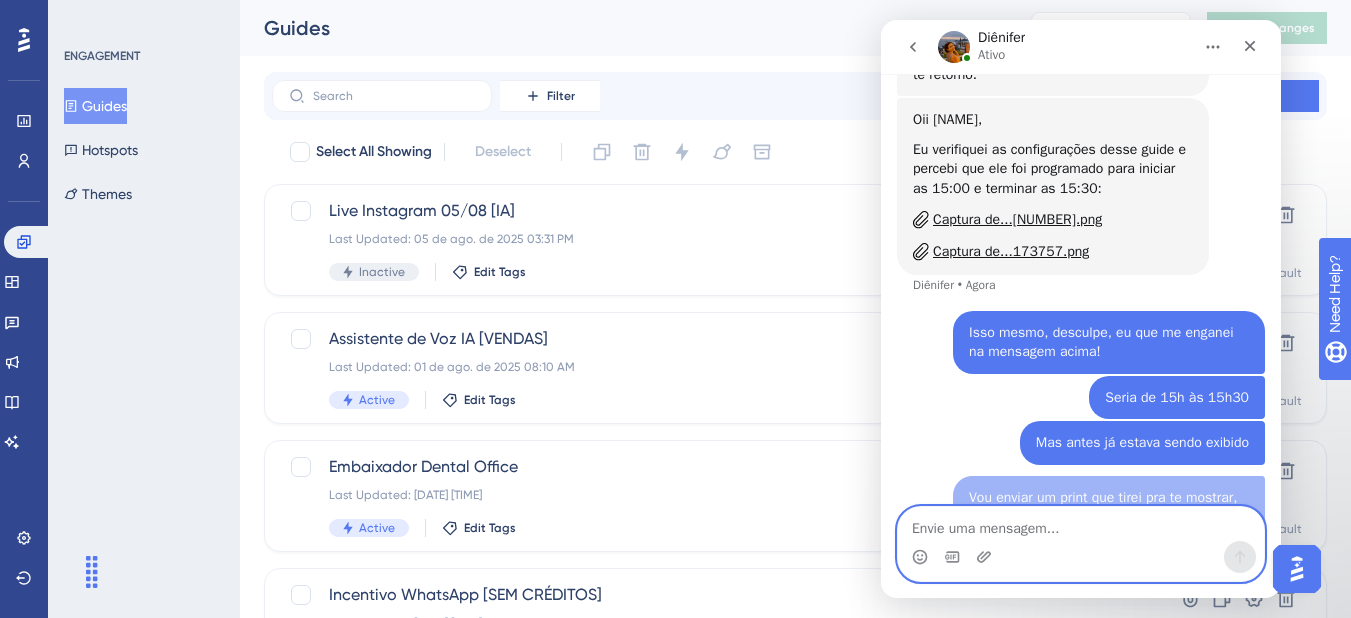 scroll, scrollTop: 702, scrollLeft: 0, axis: vertical 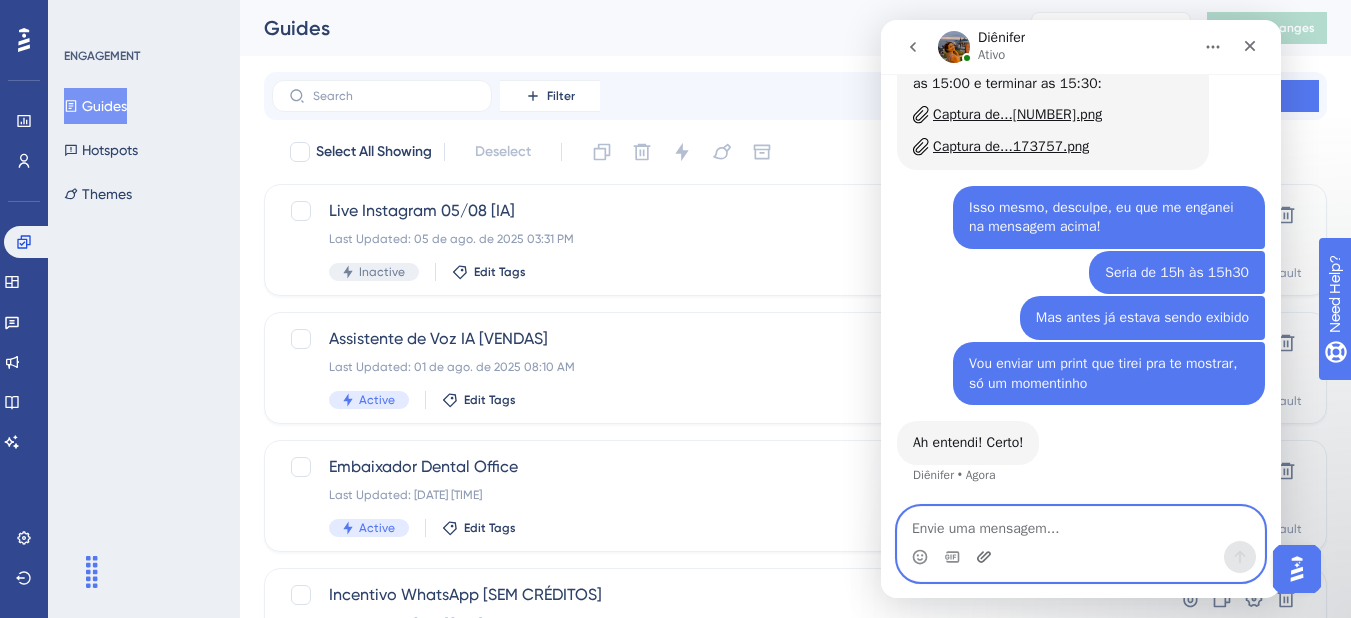 click 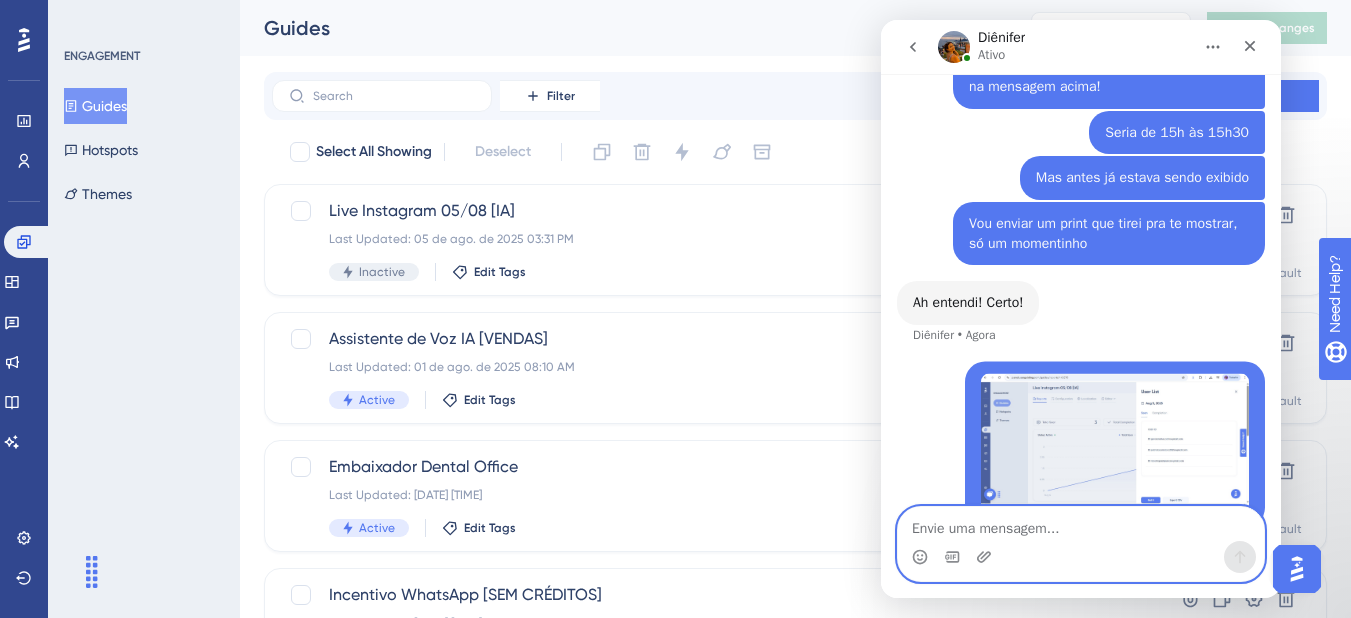 scroll, scrollTop: 944, scrollLeft: 0, axis: vertical 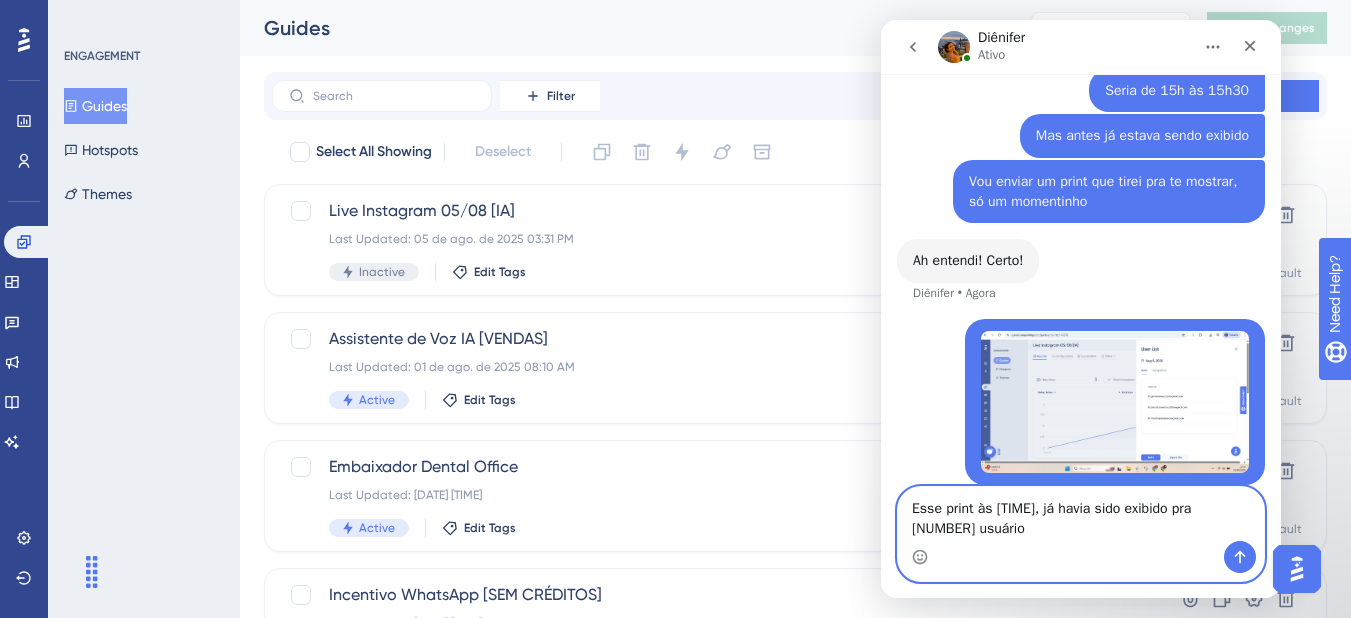 type on "Esse print às 14h37, já havia sido exibido pra 3 usuários" 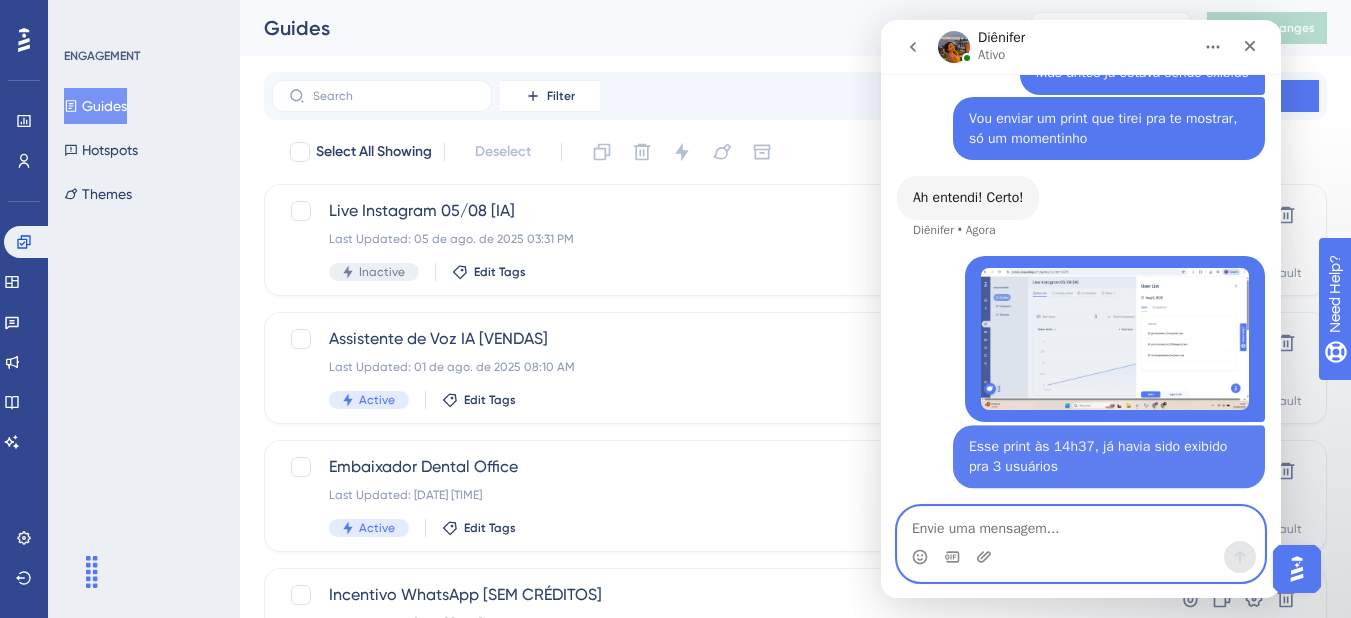 scroll, scrollTop: 1009, scrollLeft: 0, axis: vertical 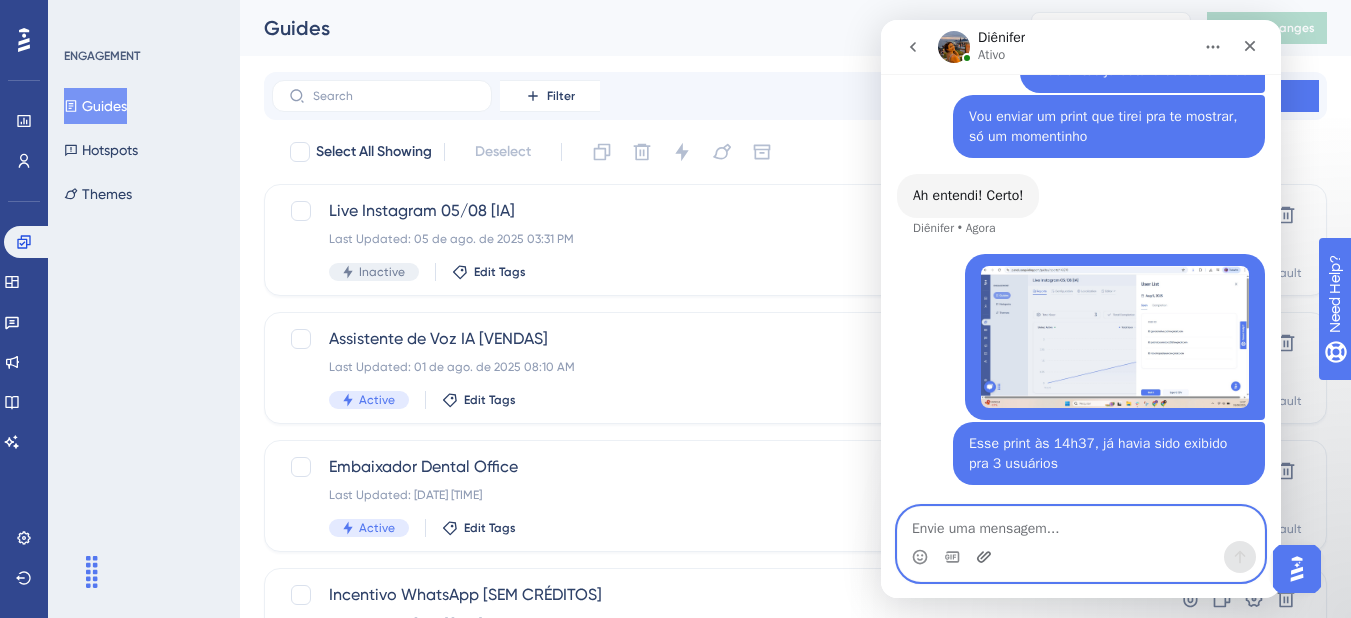 click 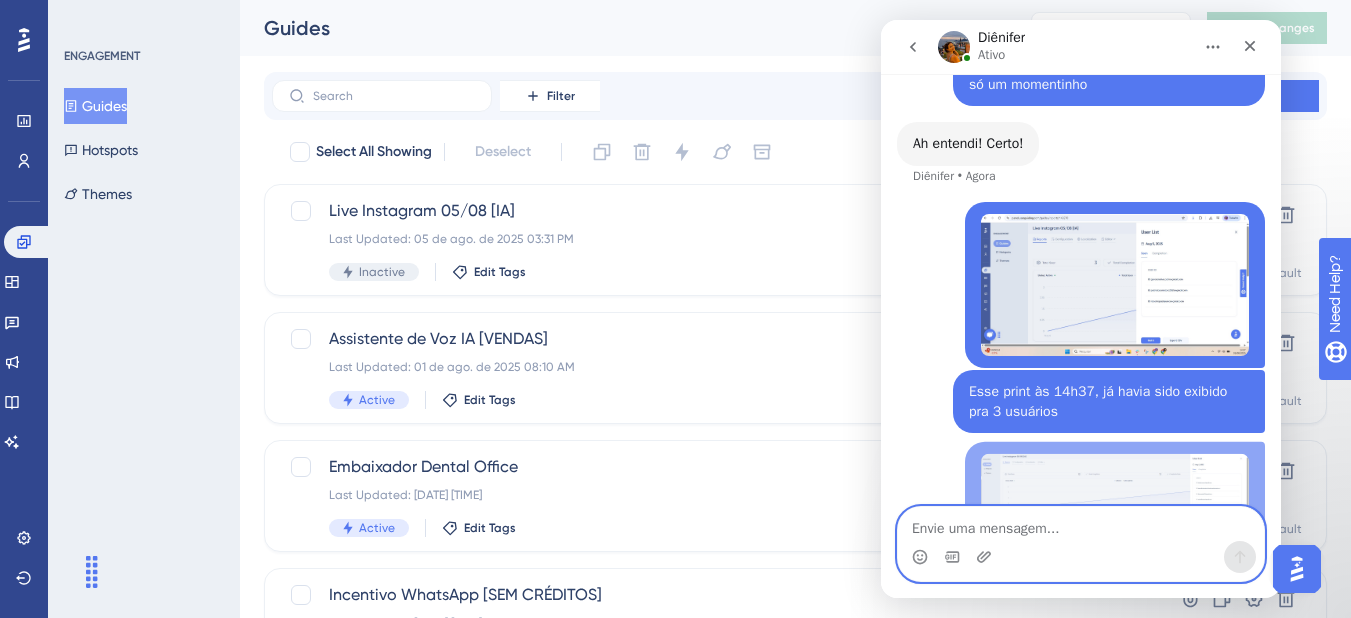 scroll, scrollTop: 1171, scrollLeft: 0, axis: vertical 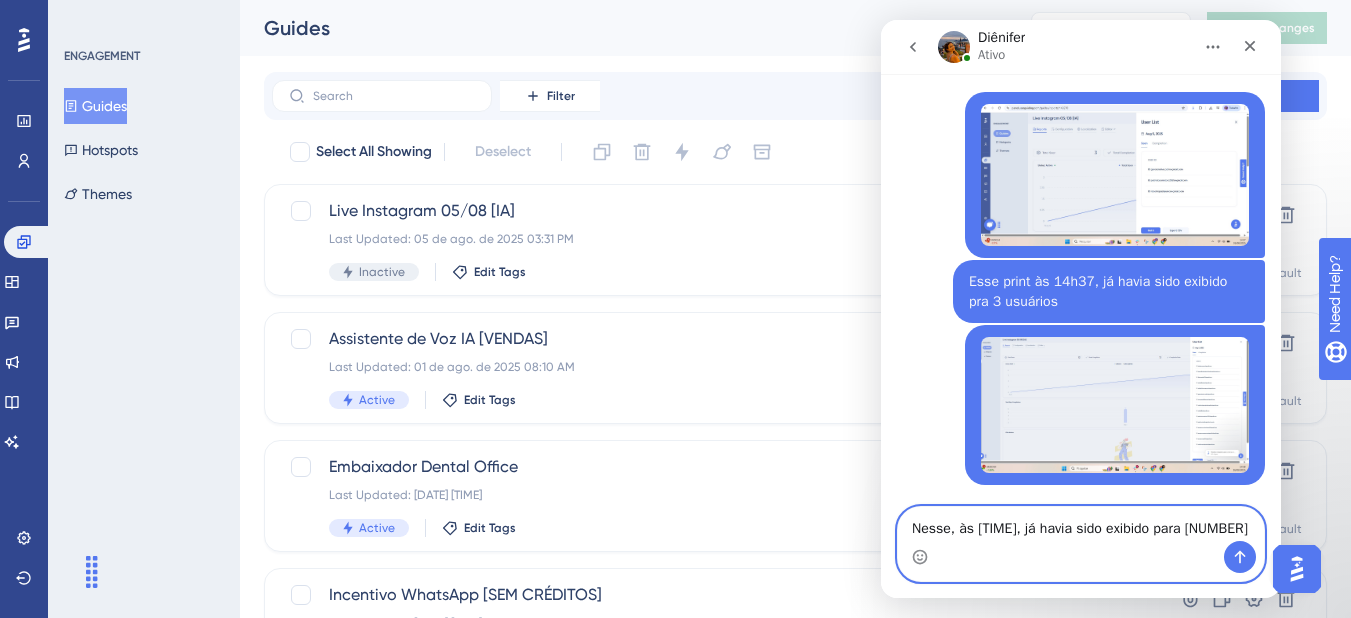 type on "Nesse, às 14h58, já havia sido exibido para 12" 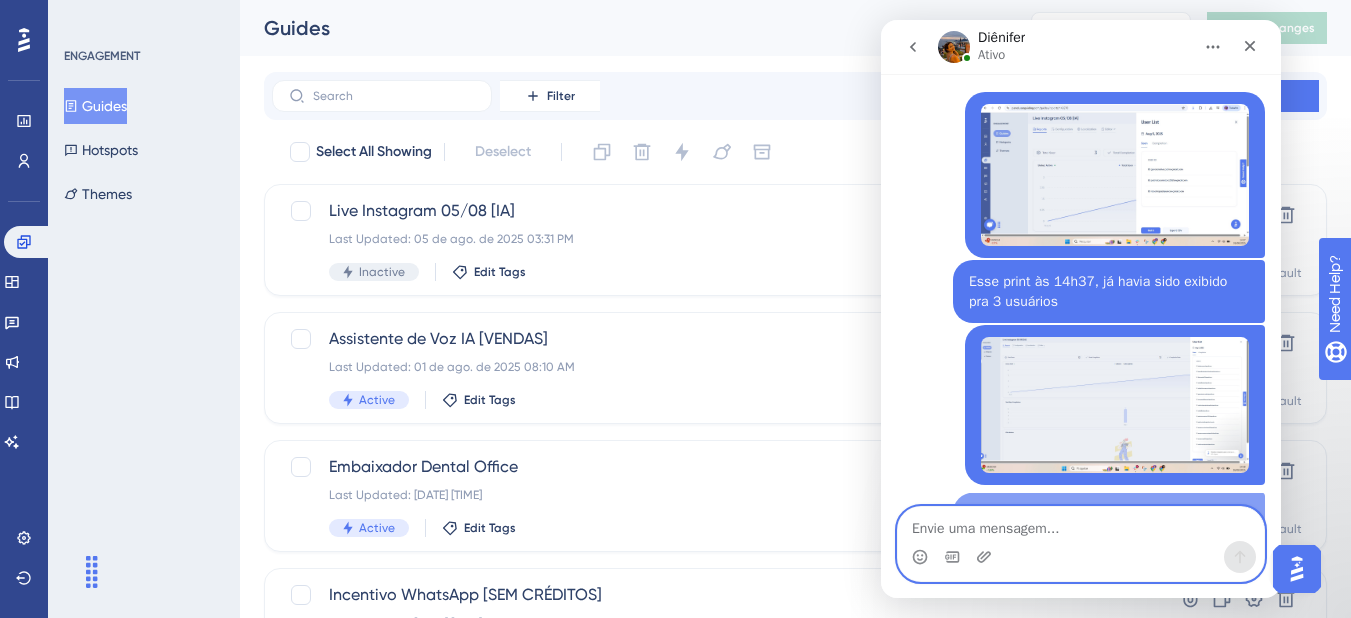 scroll, scrollTop: 1236, scrollLeft: 0, axis: vertical 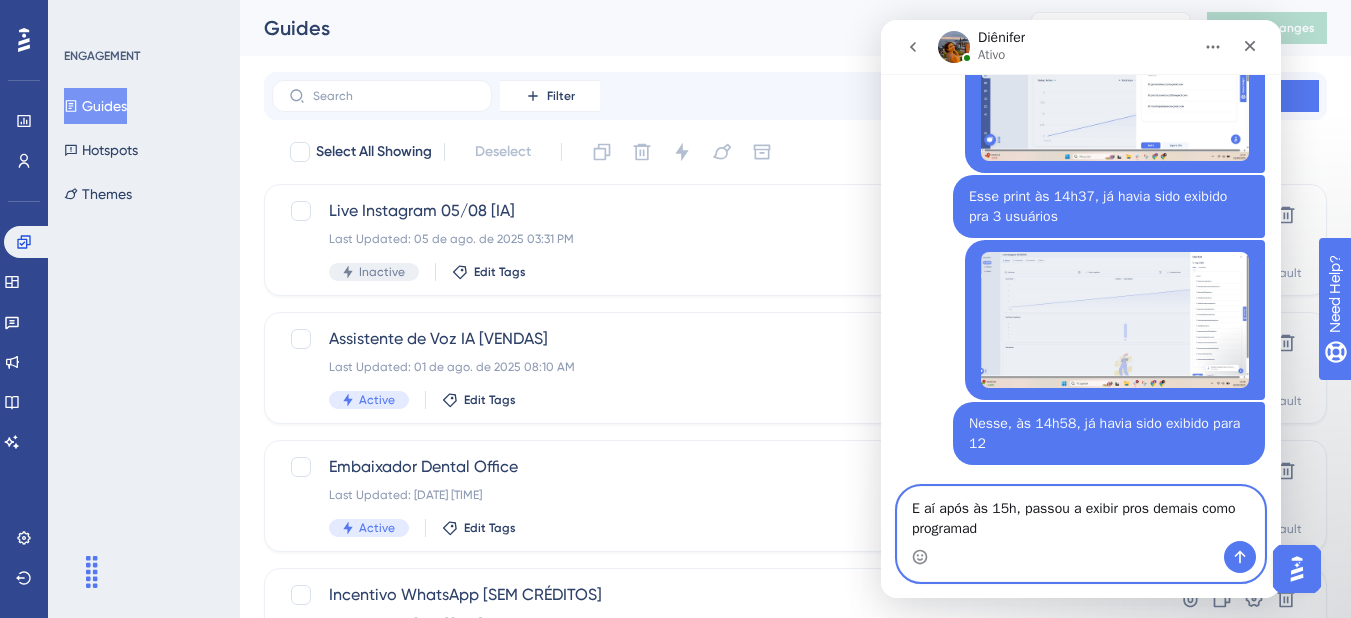 type on "E aí após às 15h, passou a exibir pros demais como programado" 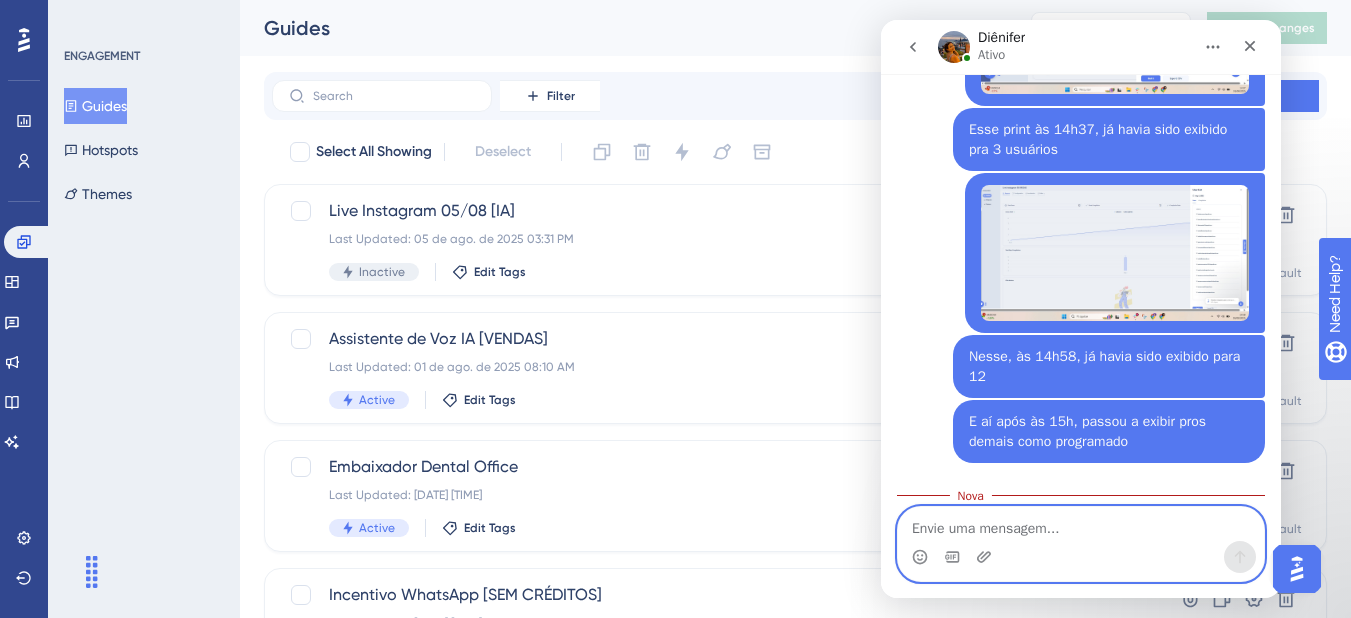 scroll, scrollTop: 1194, scrollLeft: 0, axis: vertical 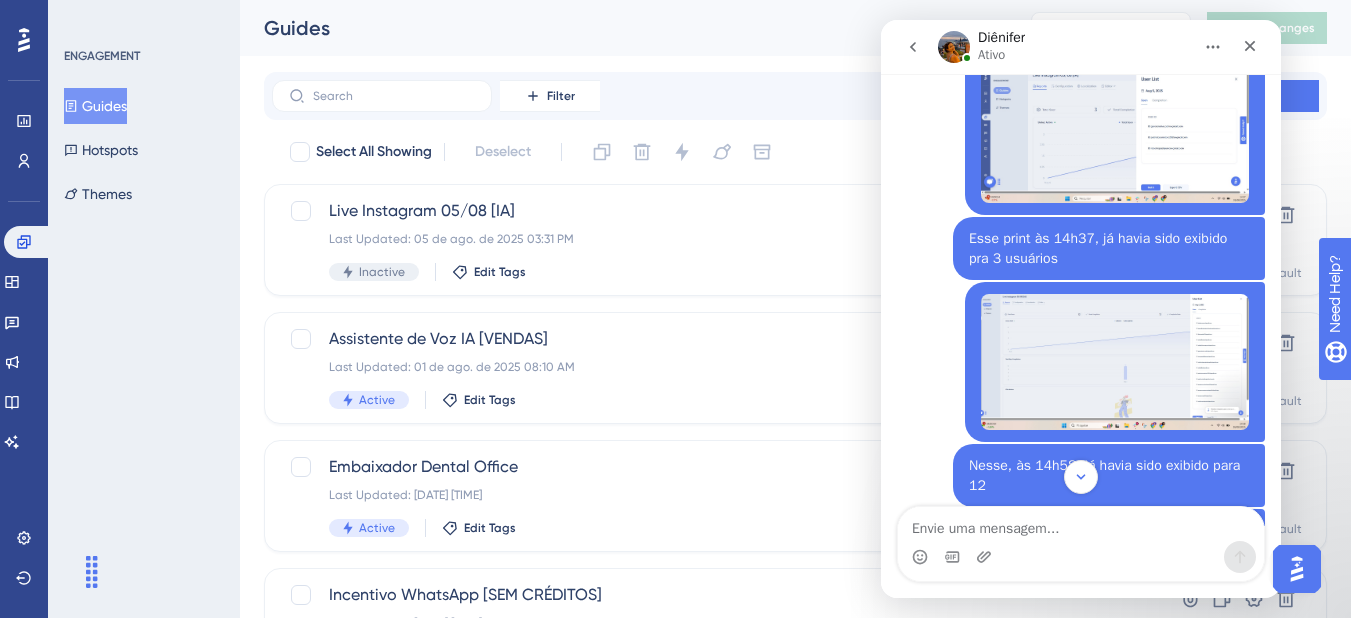 click at bounding box center (1115, 132) 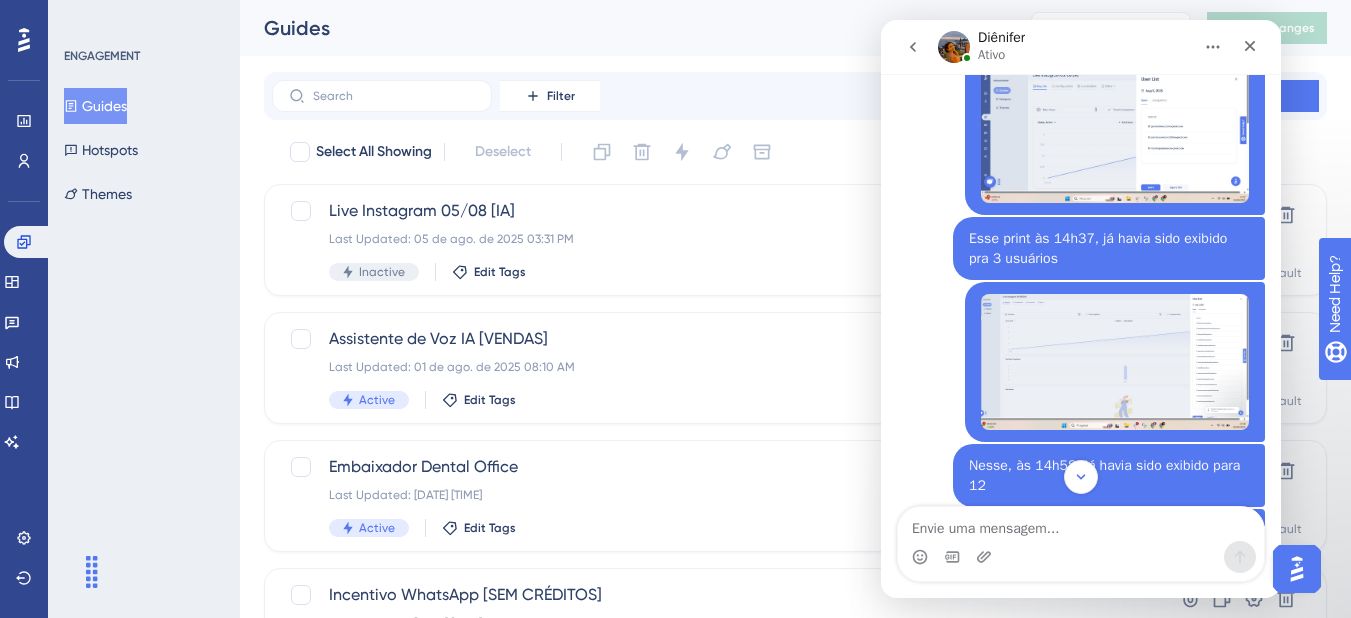 scroll, scrollTop: 0, scrollLeft: 0, axis: both 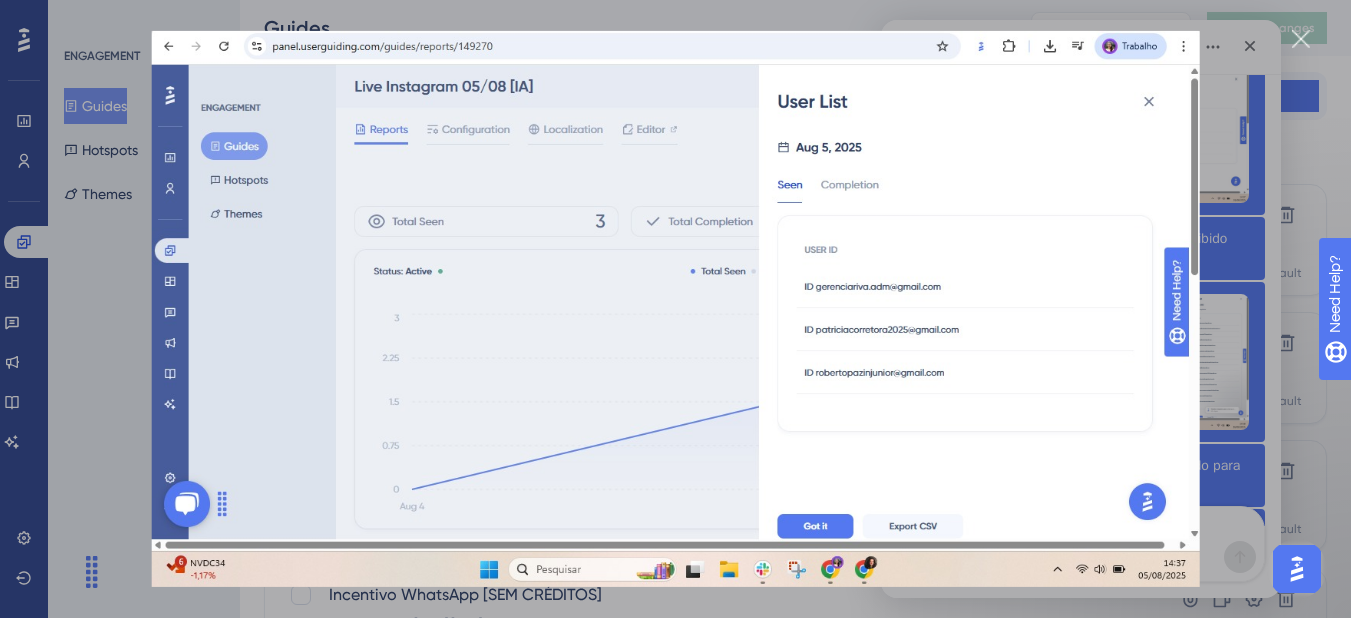 click at bounding box center (675, 309) 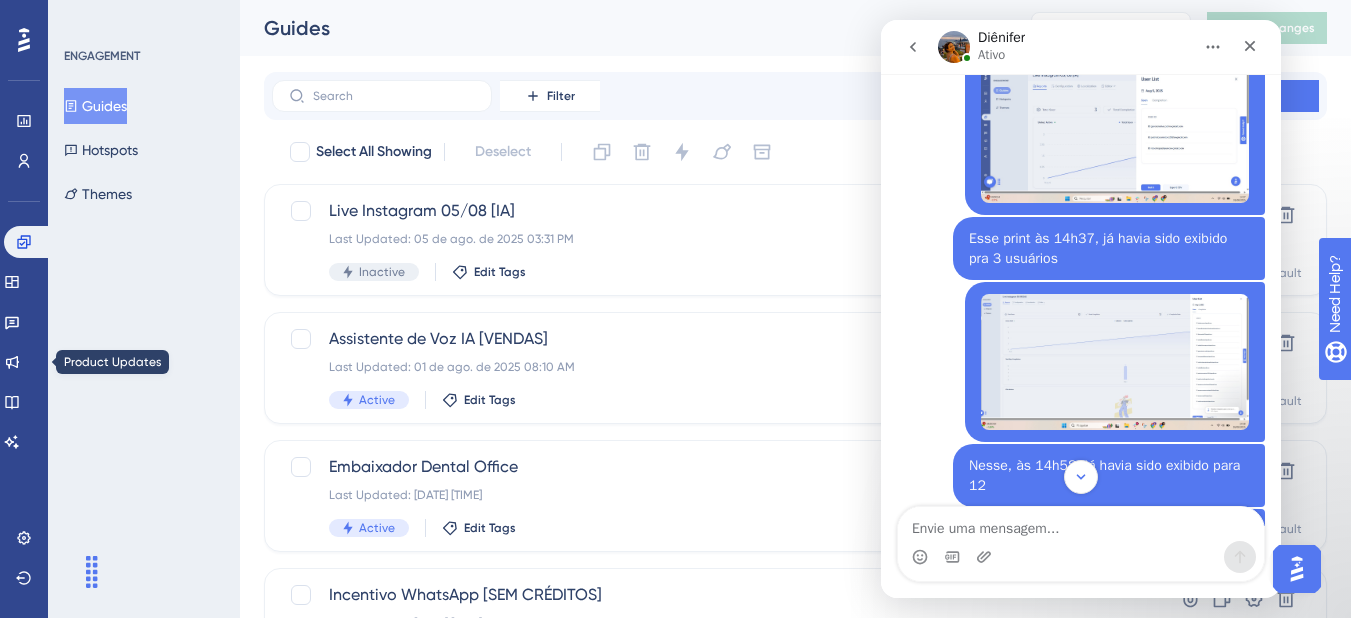 scroll, scrollTop: 1181, scrollLeft: 0, axis: vertical 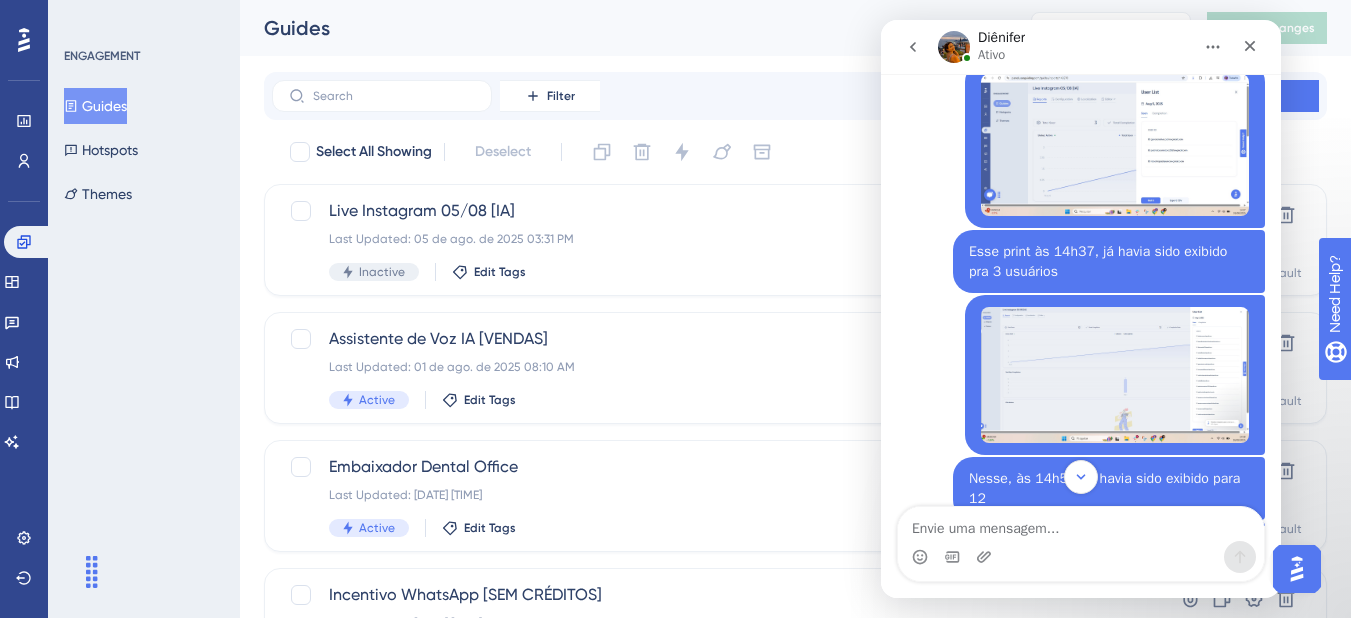 click at bounding box center [1115, 375] 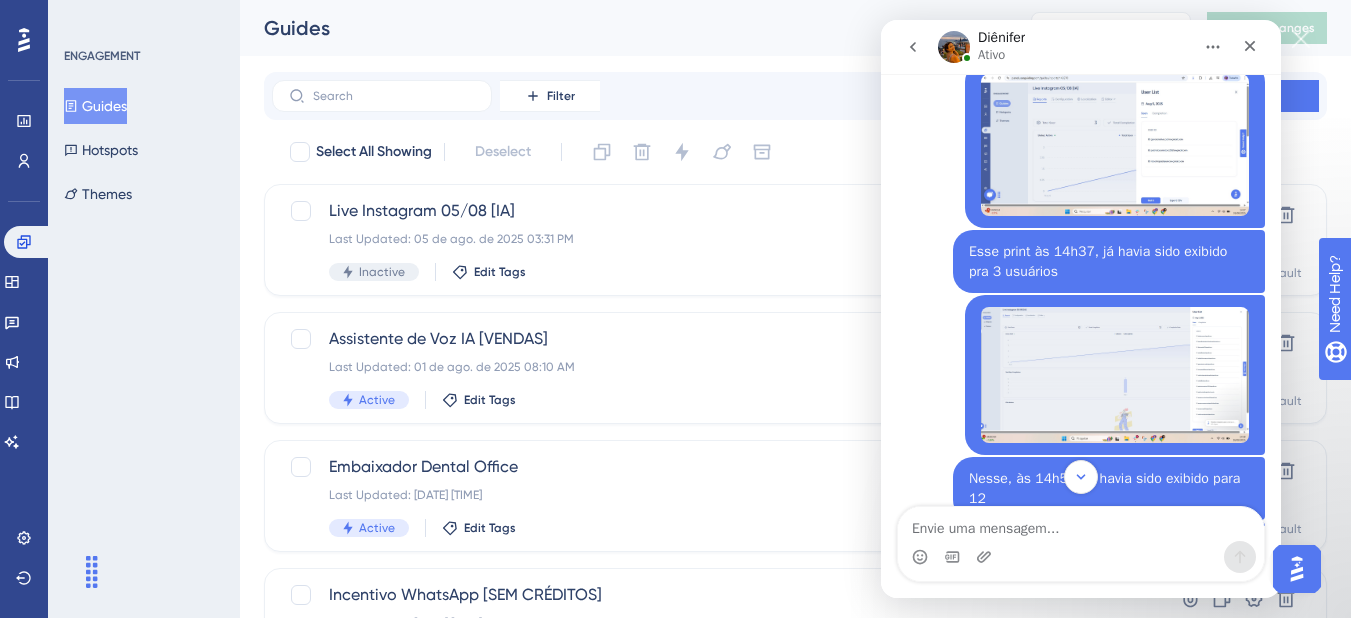 scroll, scrollTop: 0, scrollLeft: 0, axis: both 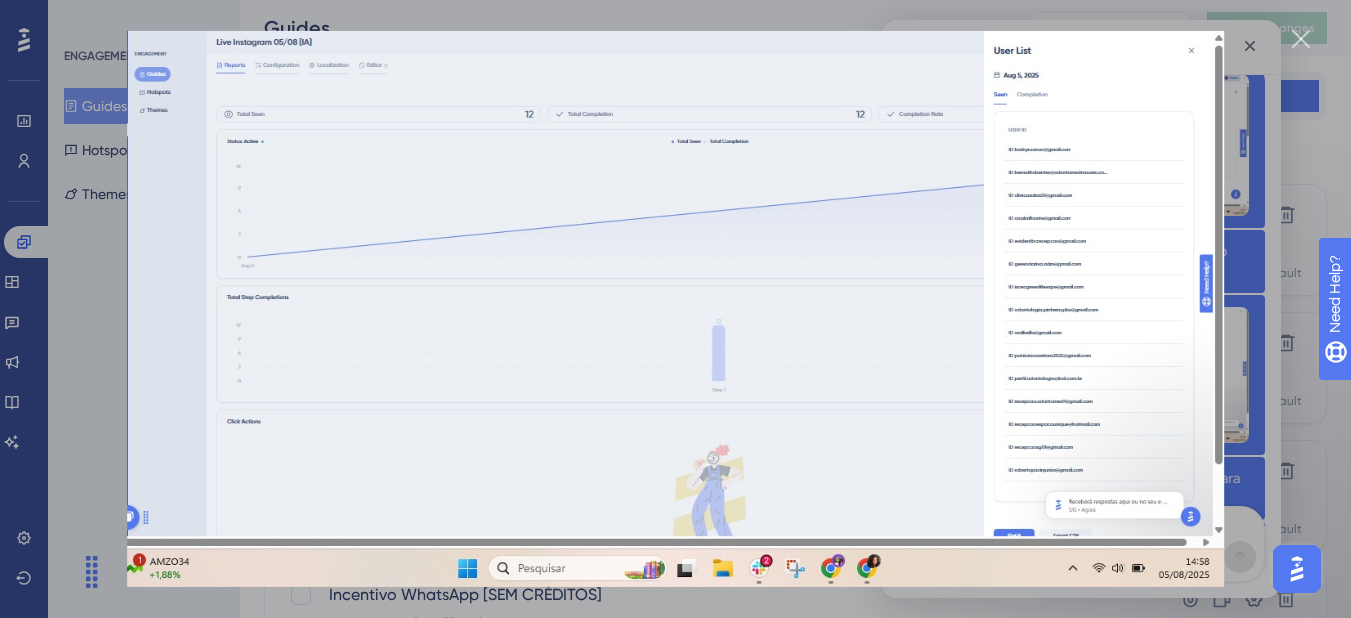click at bounding box center (675, 309) 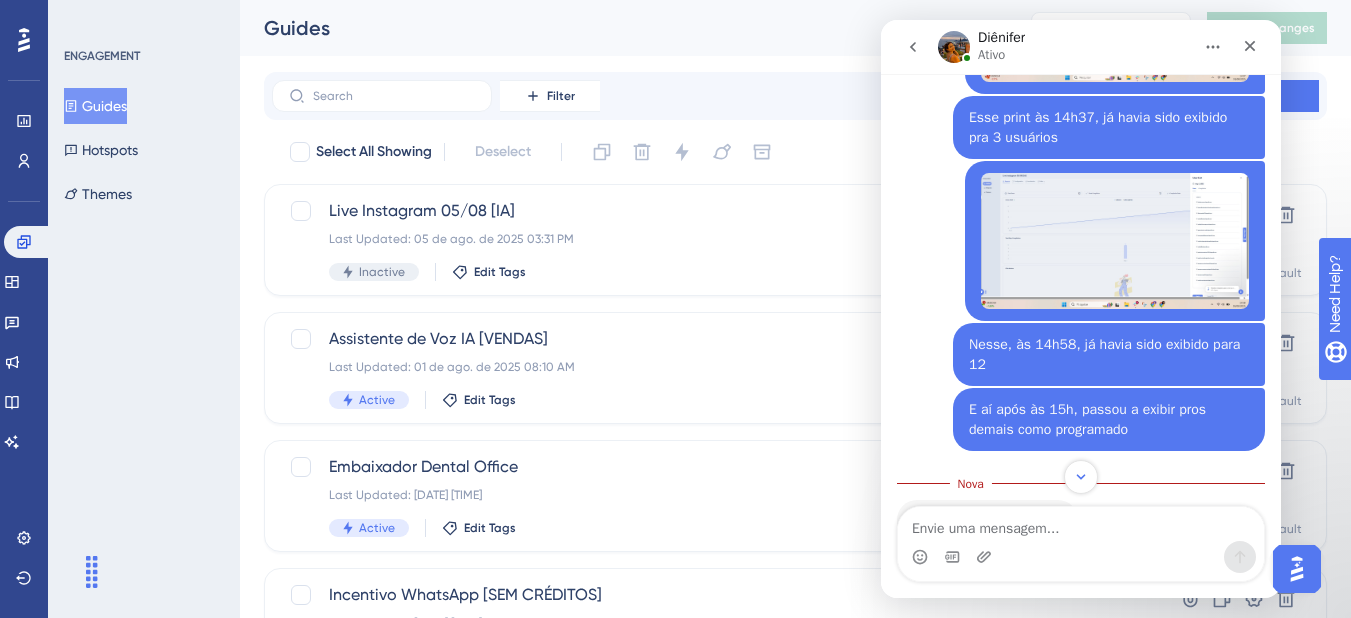 scroll, scrollTop: 1394, scrollLeft: 0, axis: vertical 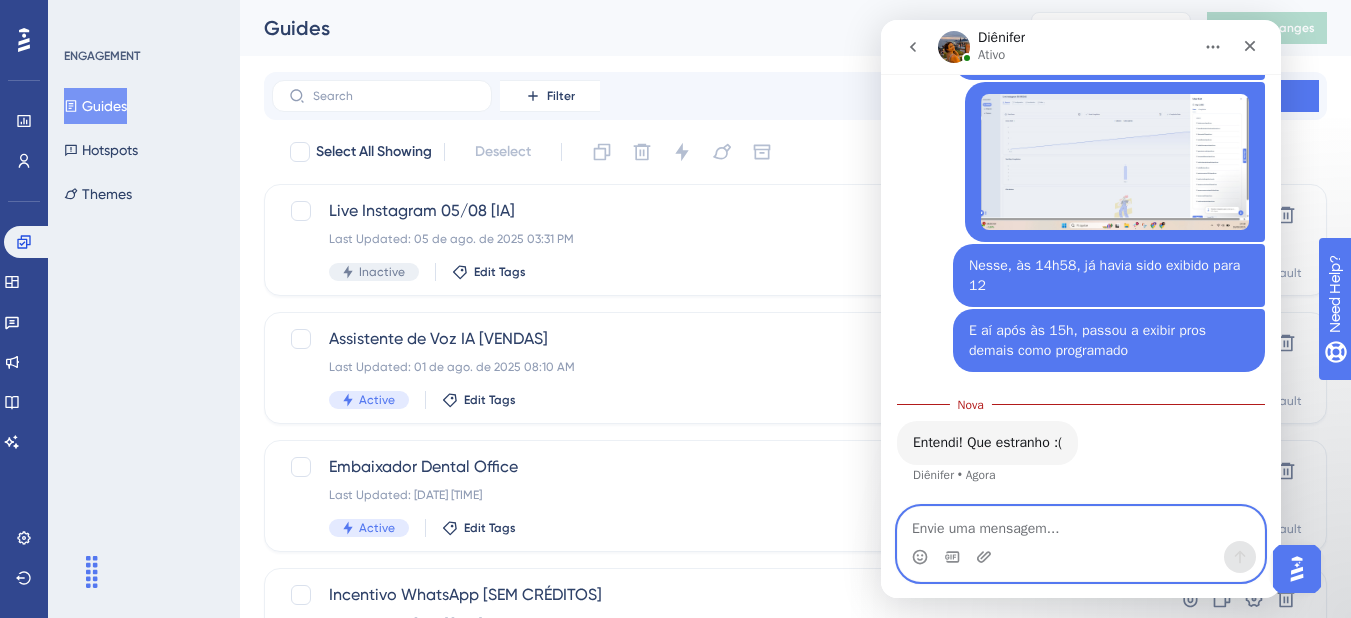 click at bounding box center (1081, 524) 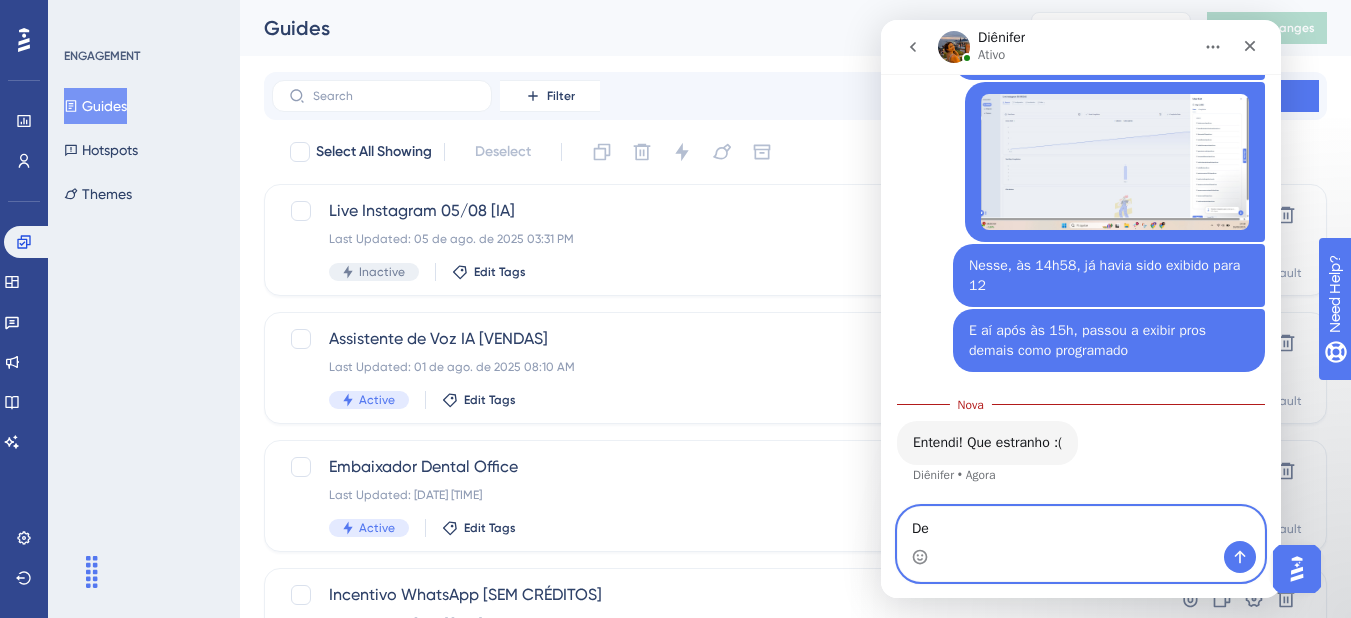 type on "D" 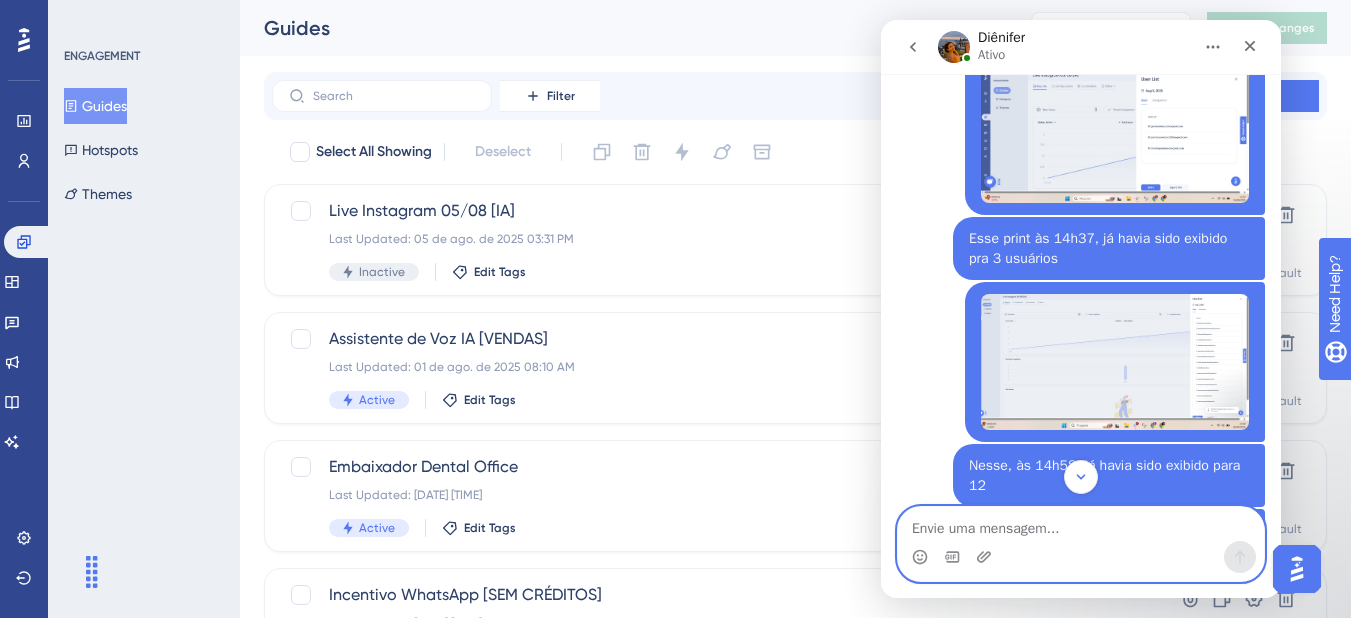 scroll, scrollTop: 1394, scrollLeft: 0, axis: vertical 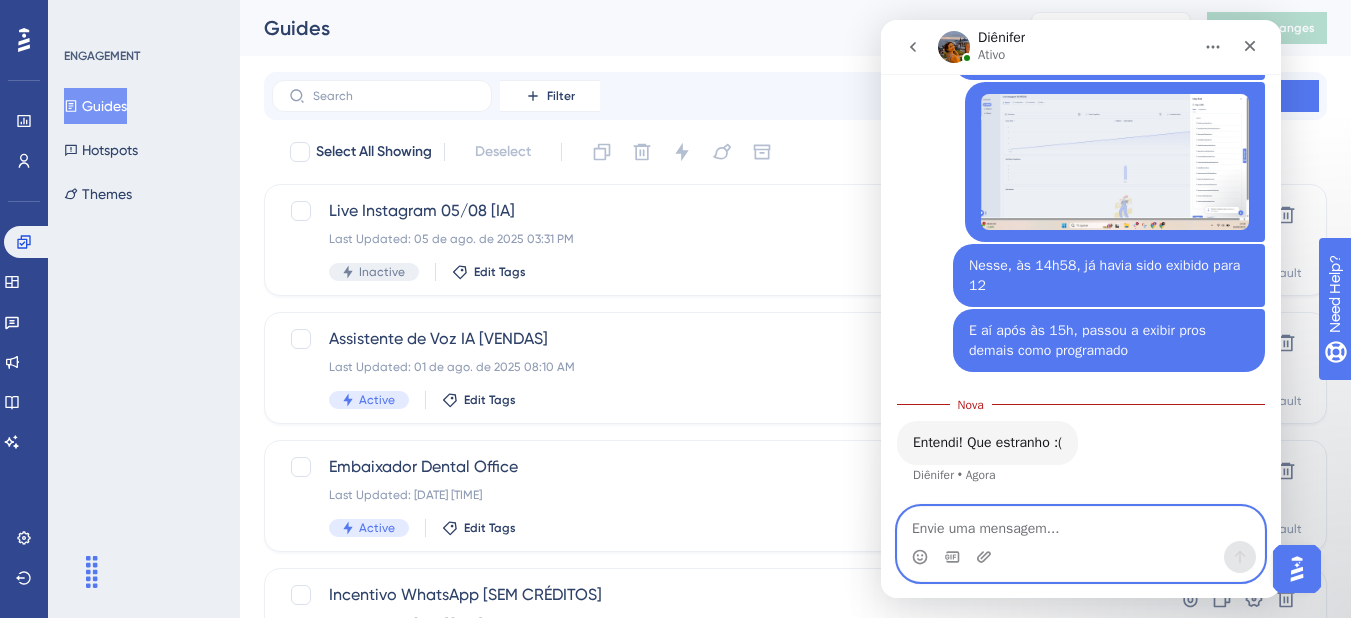 click at bounding box center (1081, 524) 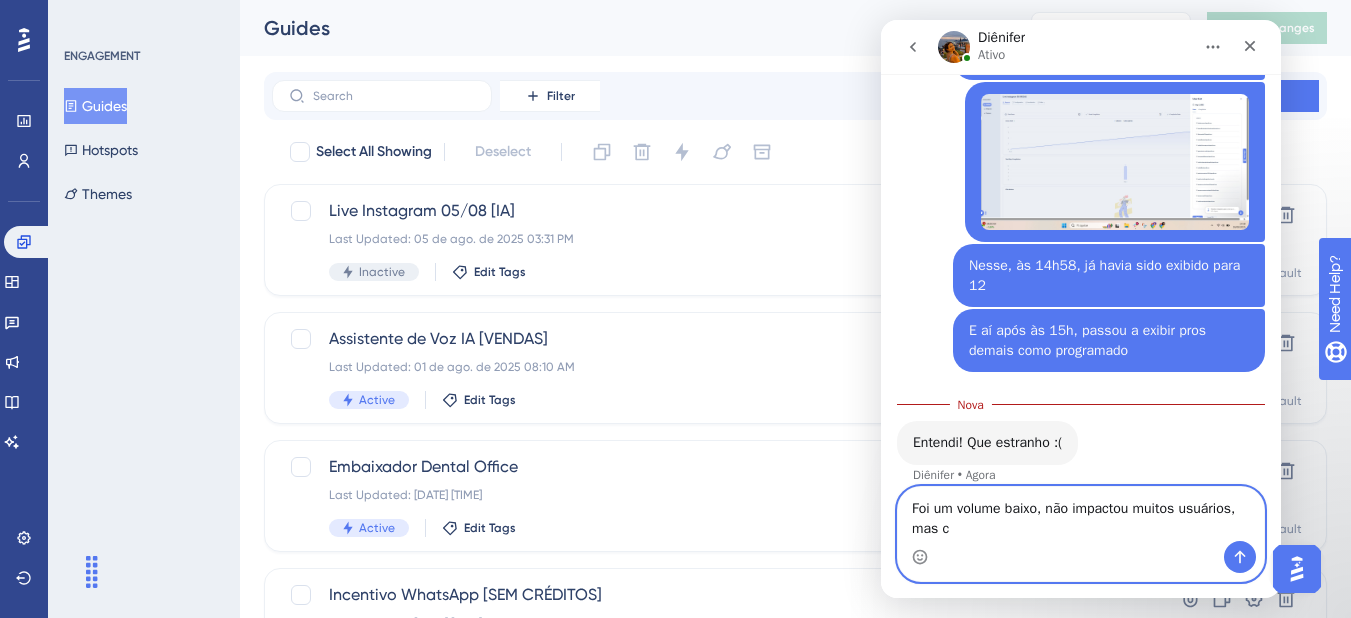 scroll, scrollTop: 1414, scrollLeft: 0, axis: vertical 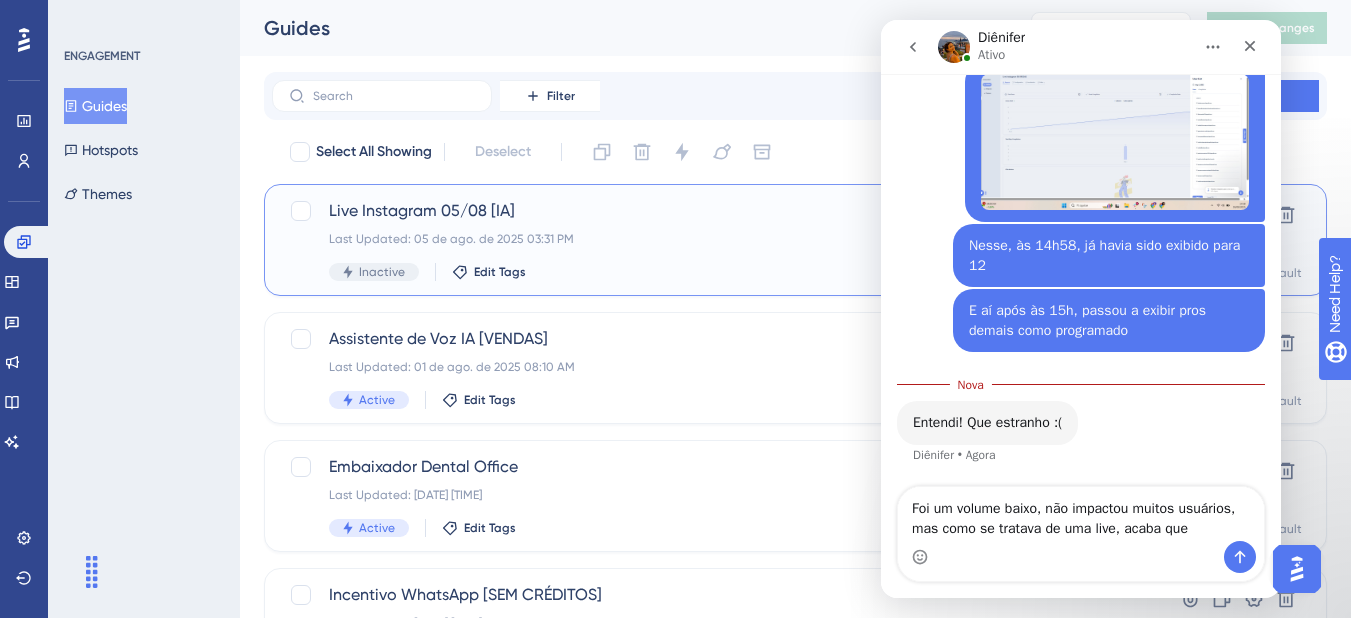 click on "Live Instagram [DATE] [TIME] [TIME] Inactive Edit Tags" at bounding box center [715, 240] 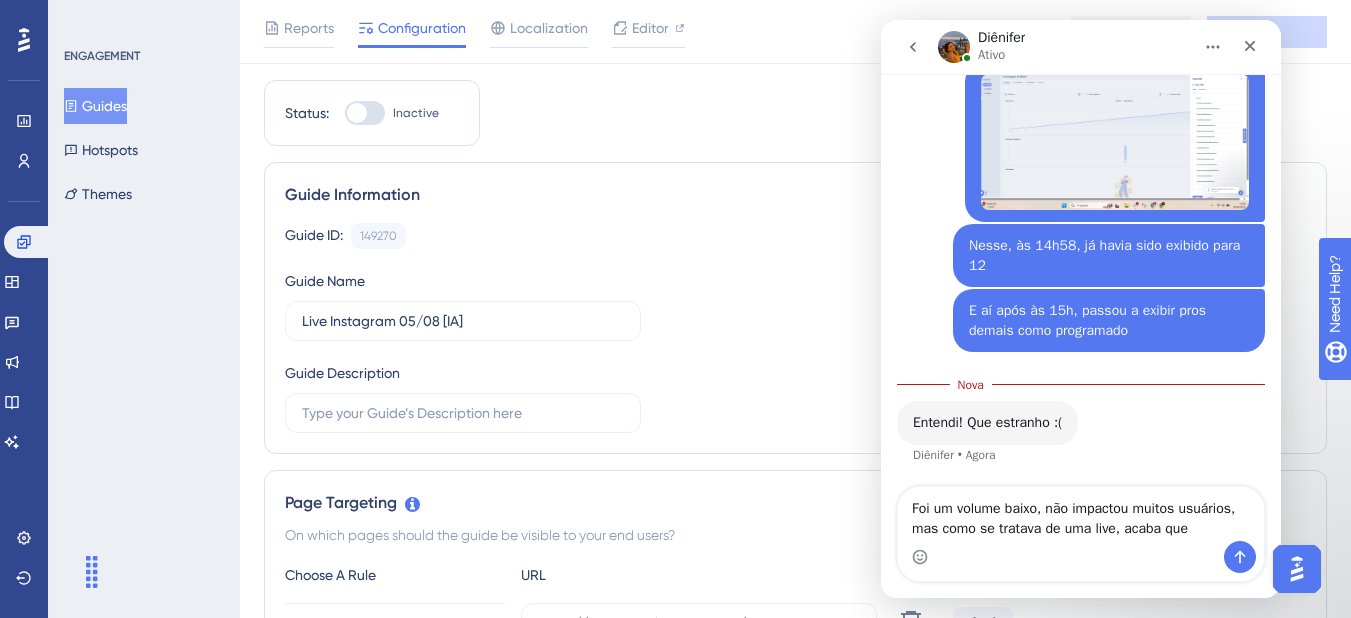scroll, scrollTop: 0, scrollLeft: 0, axis: both 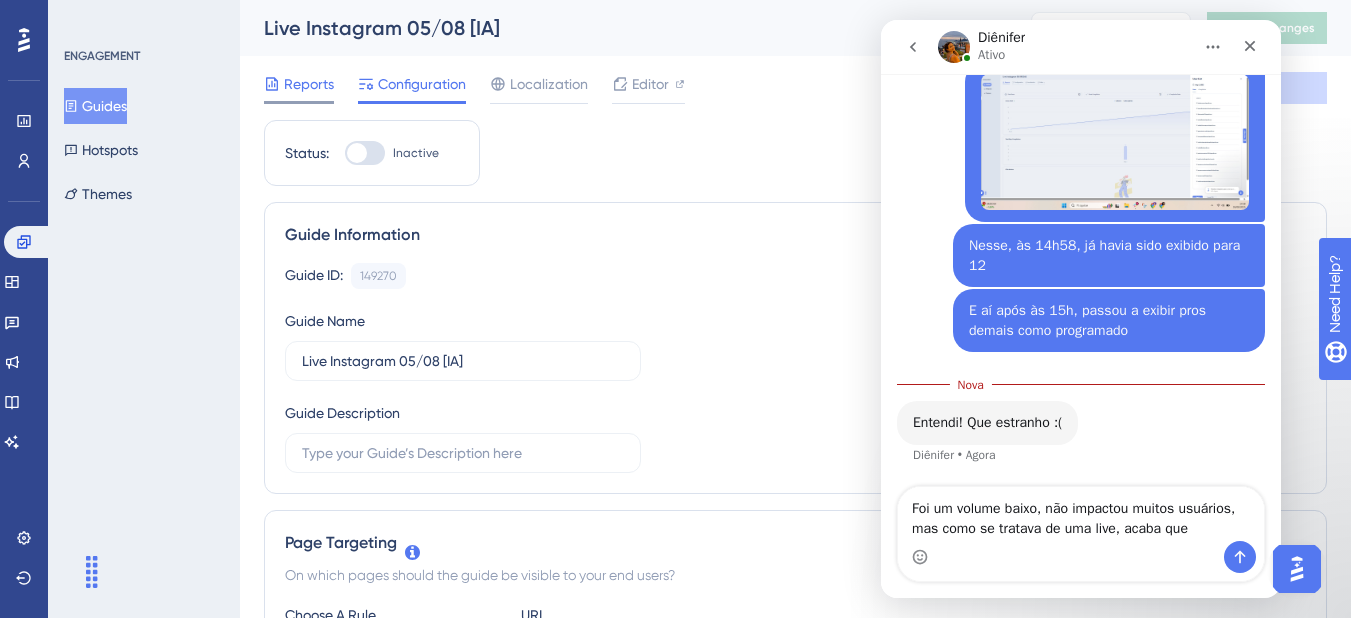 click on "Reports" at bounding box center (309, 84) 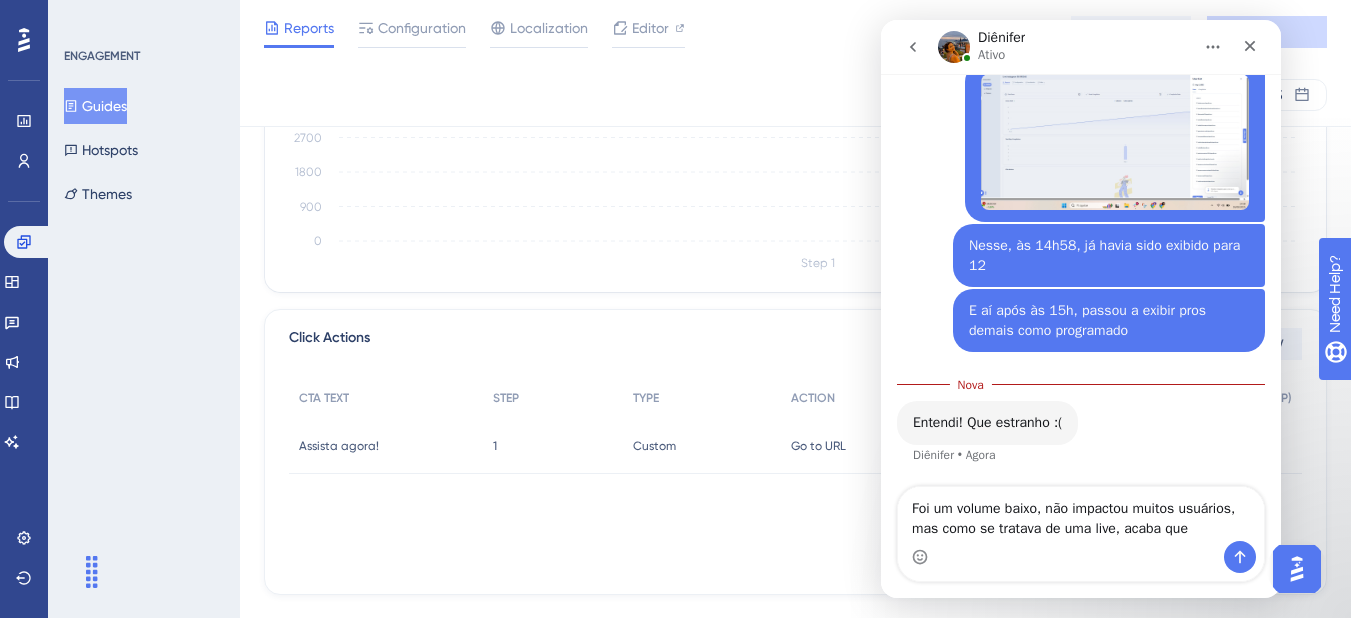 scroll, scrollTop: 649, scrollLeft: 0, axis: vertical 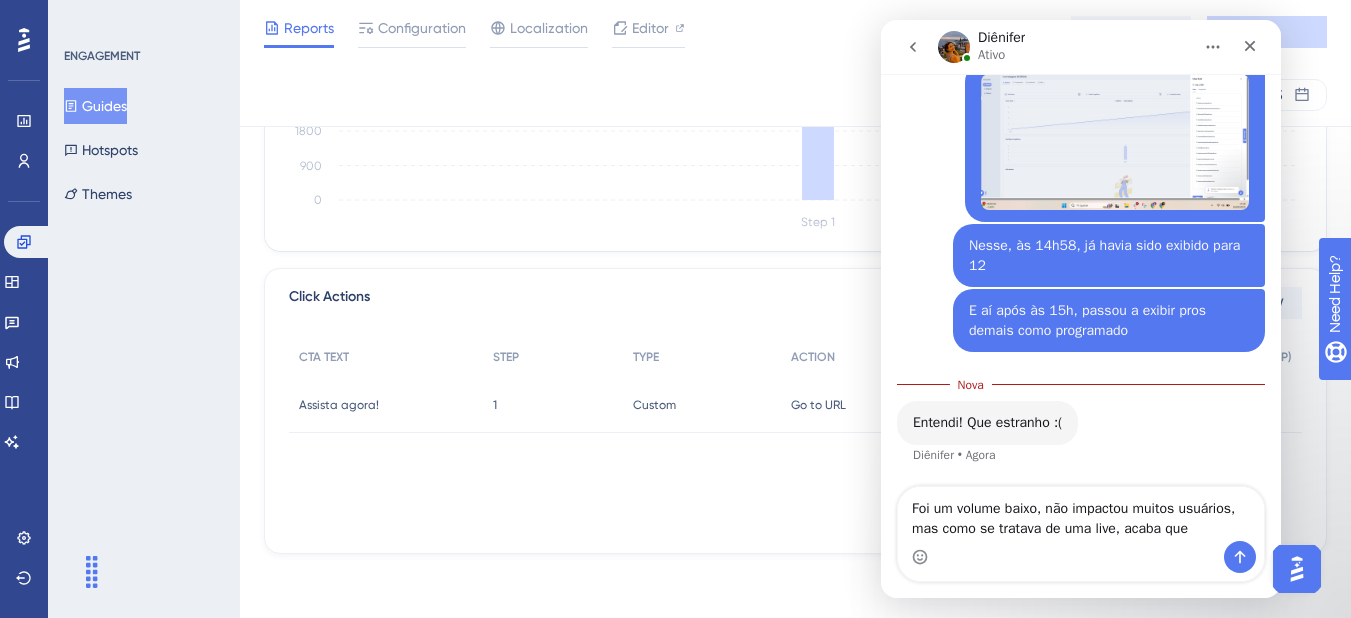 click on "Diênifer Ativo" at bounding box center [1065, 47] 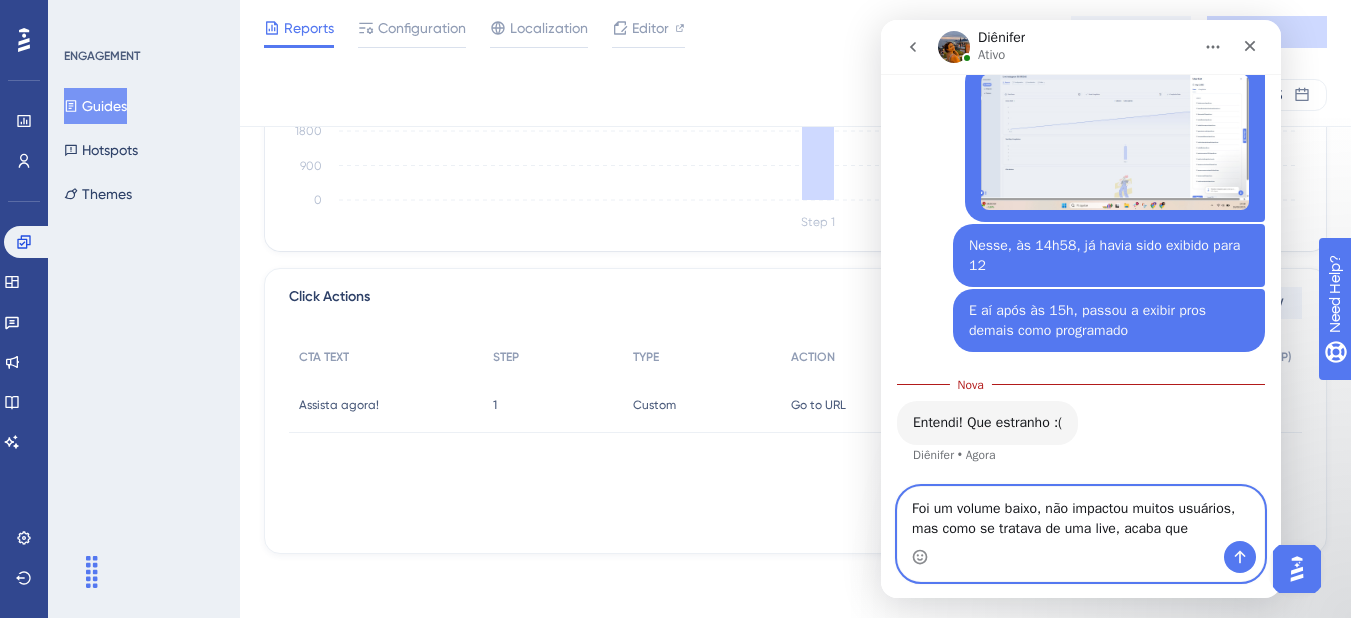 click on "Foi um volume baixo, não impactou muitos usuários, mas como se tratava de uma live, acaba que" at bounding box center [1081, 514] 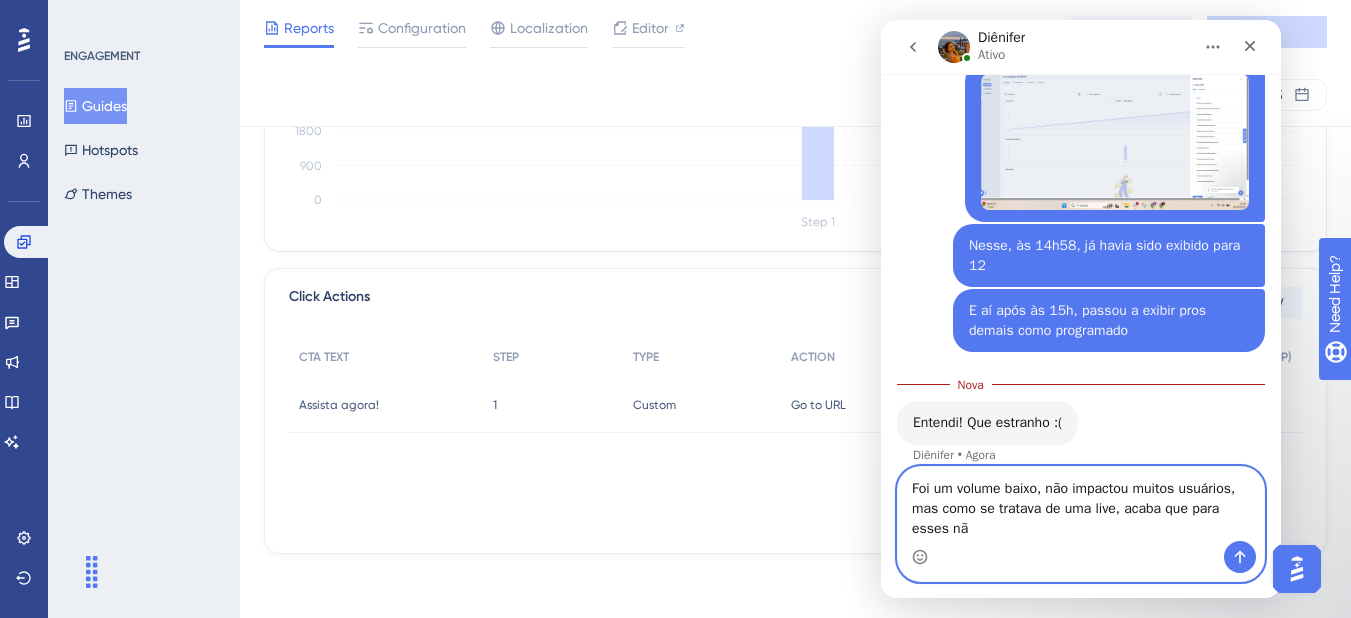 scroll, scrollTop: 1434, scrollLeft: 0, axis: vertical 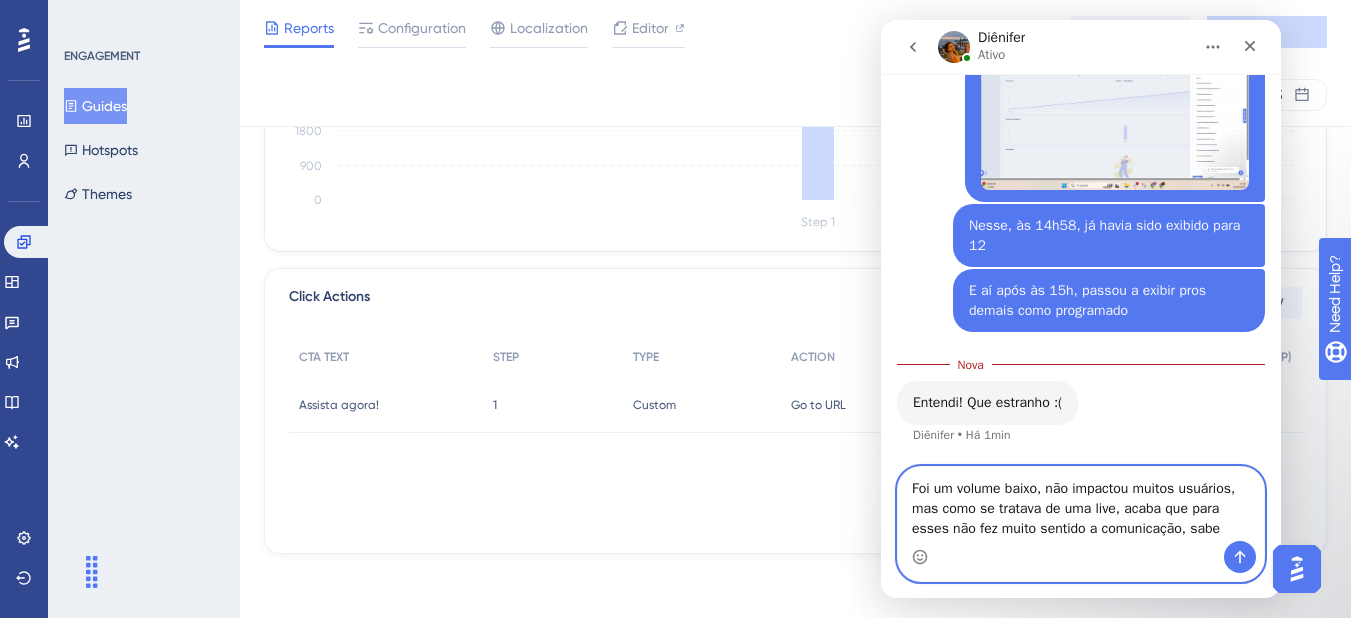 type on "Foi um volume baixo, não impactou muitos usuários, mas como se tratava de uma live, acaba que para esses não fez muito sentido a comunicação, sabe?" 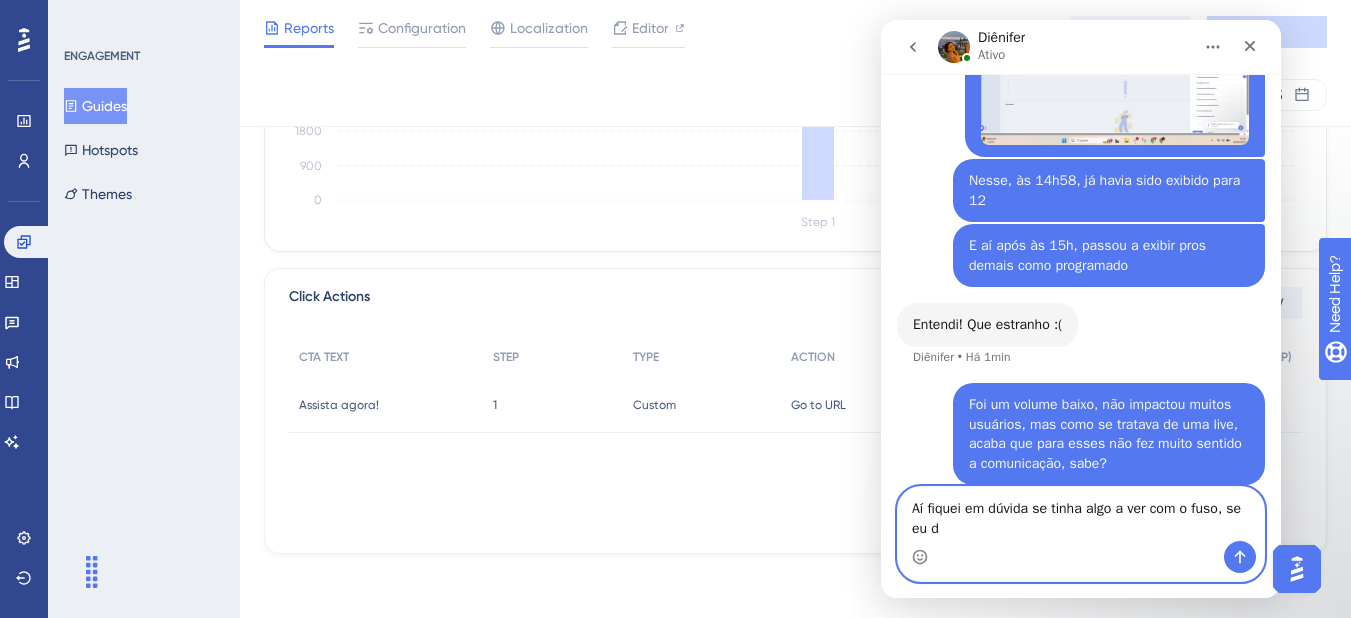 scroll, scrollTop: 1499, scrollLeft: 0, axis: vertical 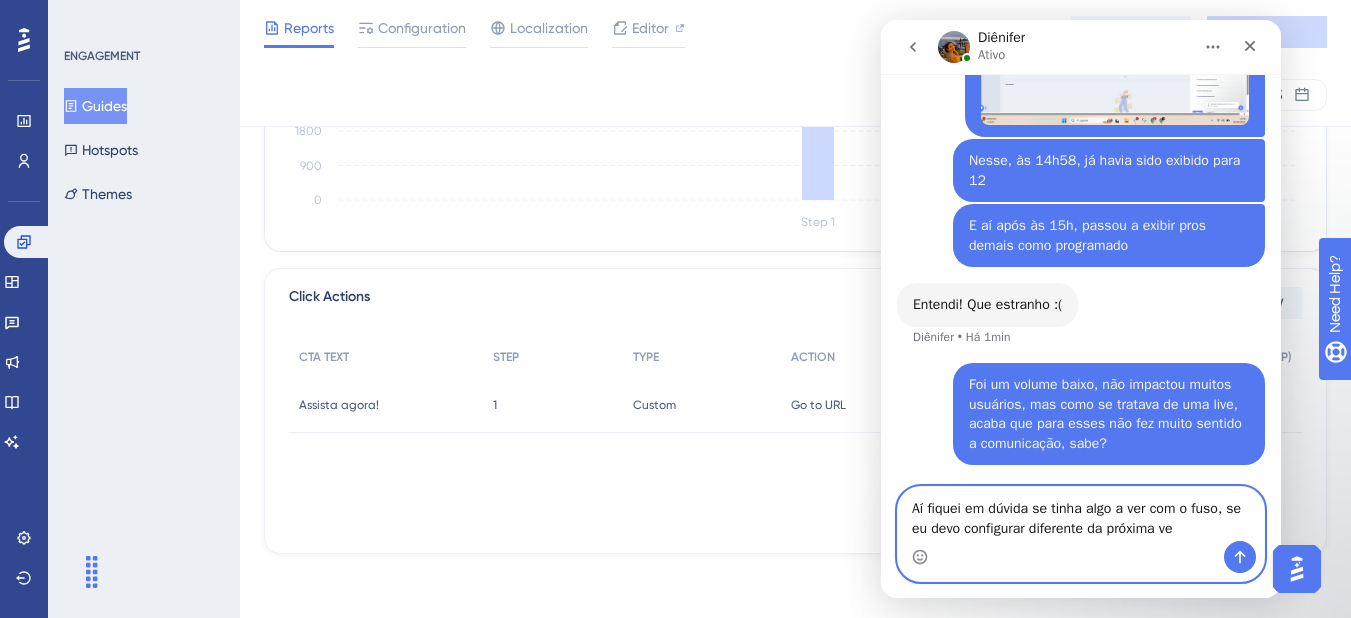 type on "Aí fiquei em dúvida se tinha algo a ver com o fuso, se eu devo configurar diferente da próxima vez" 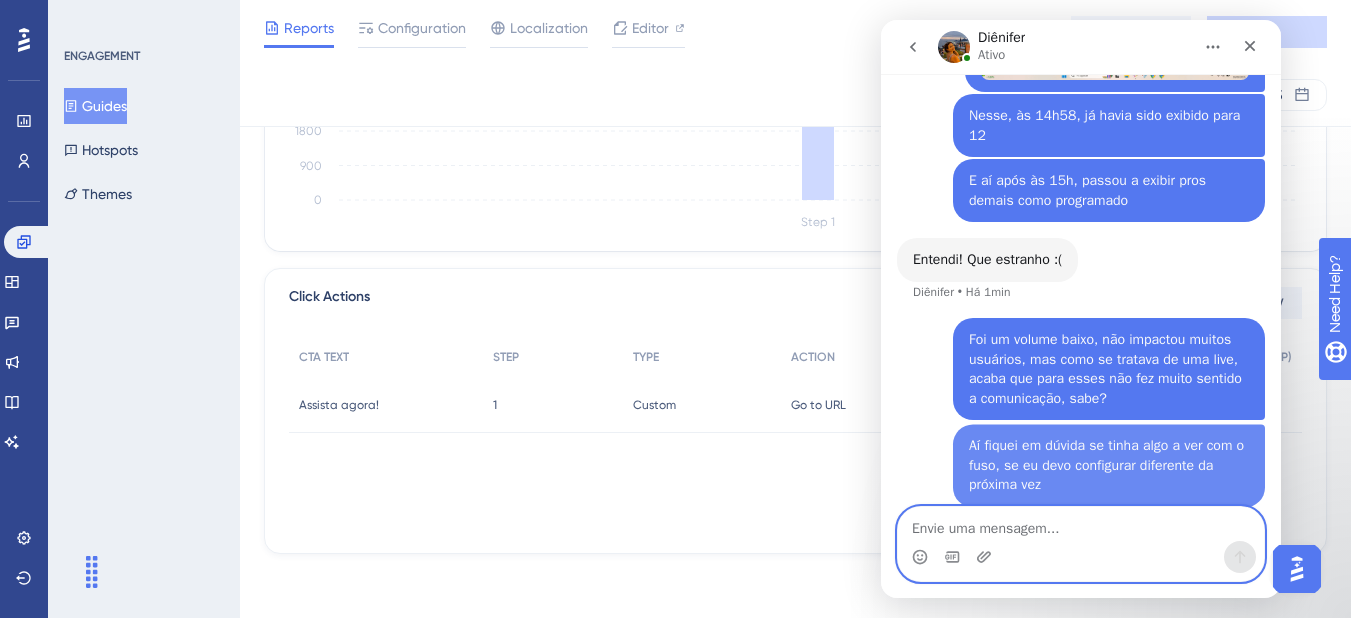 scroll, scrollTop: 1564, scrollLeft: 0, axis: vertical 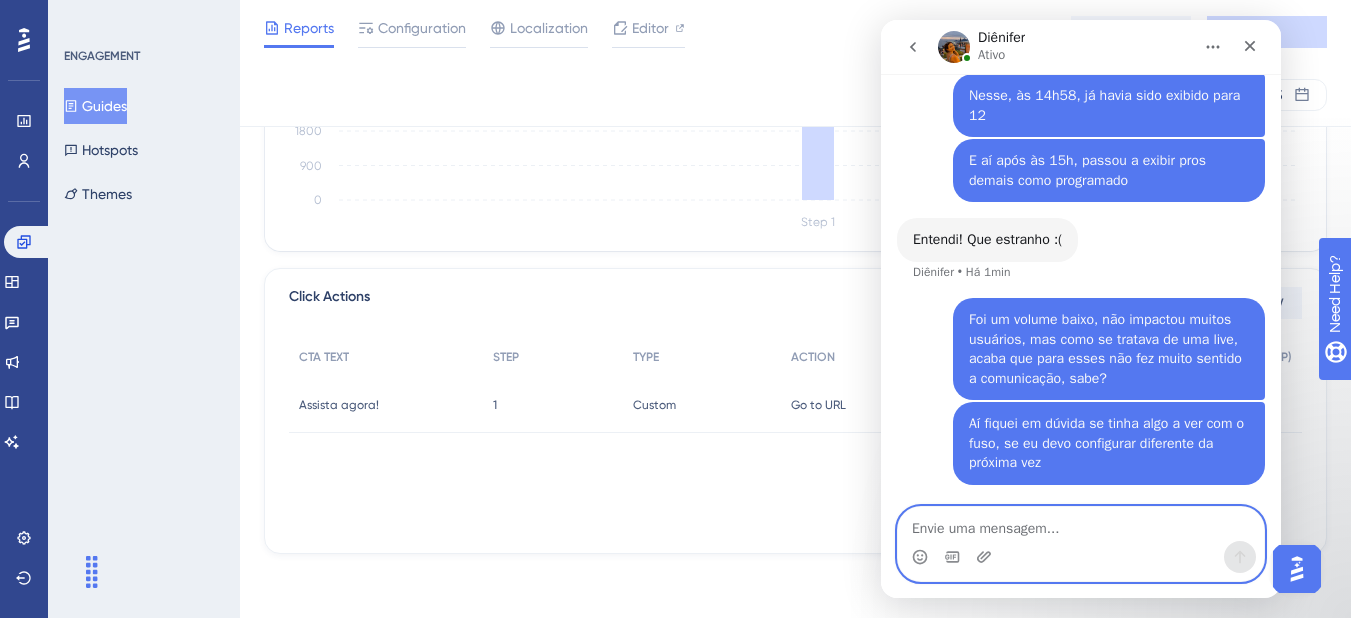 click at bounding box center (1081, 524) 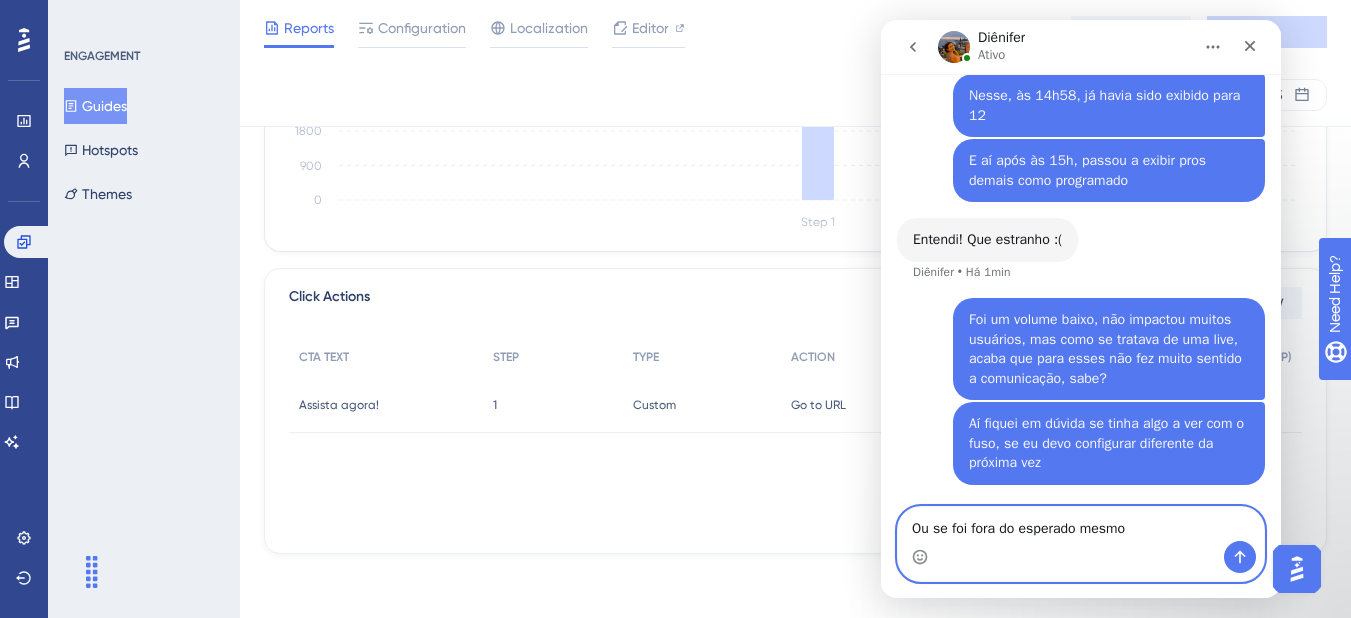 drag, startPoint x: 951, startPoint y: 519, endPoint x: 986, endPoint y: 489, distance: 46.09772 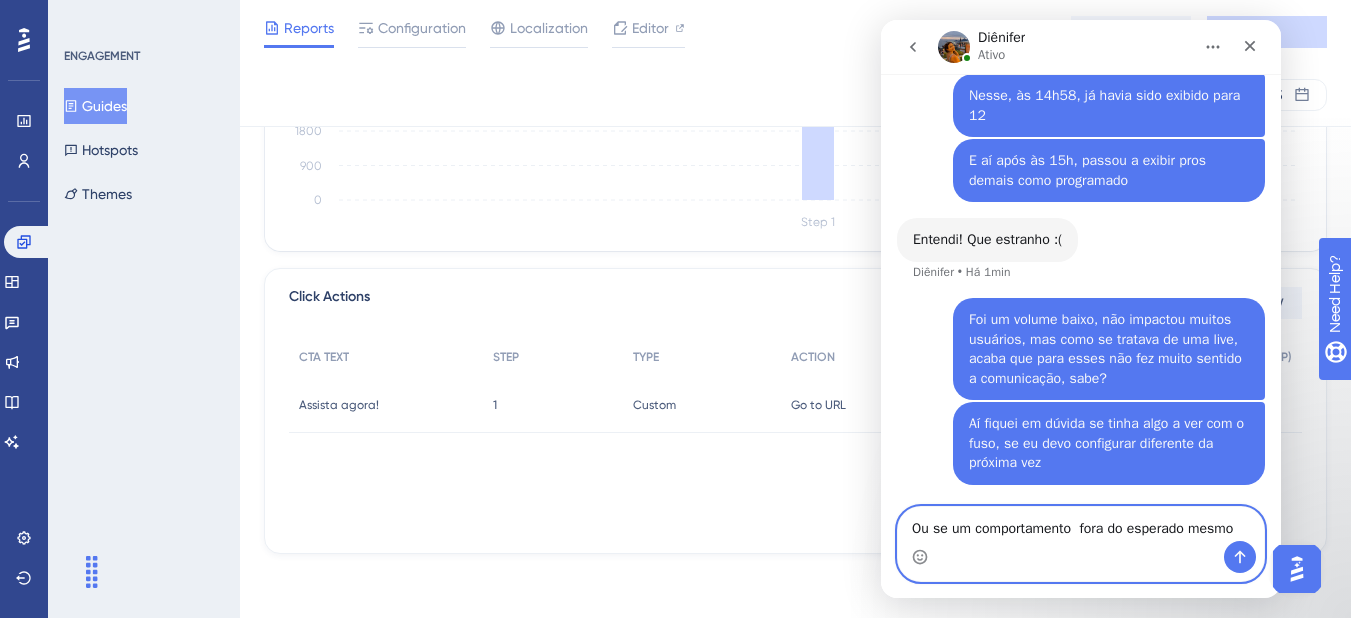 click on "Ou se um comportamento  fora do esperado mesmo" at bounding box center [1081, 524] 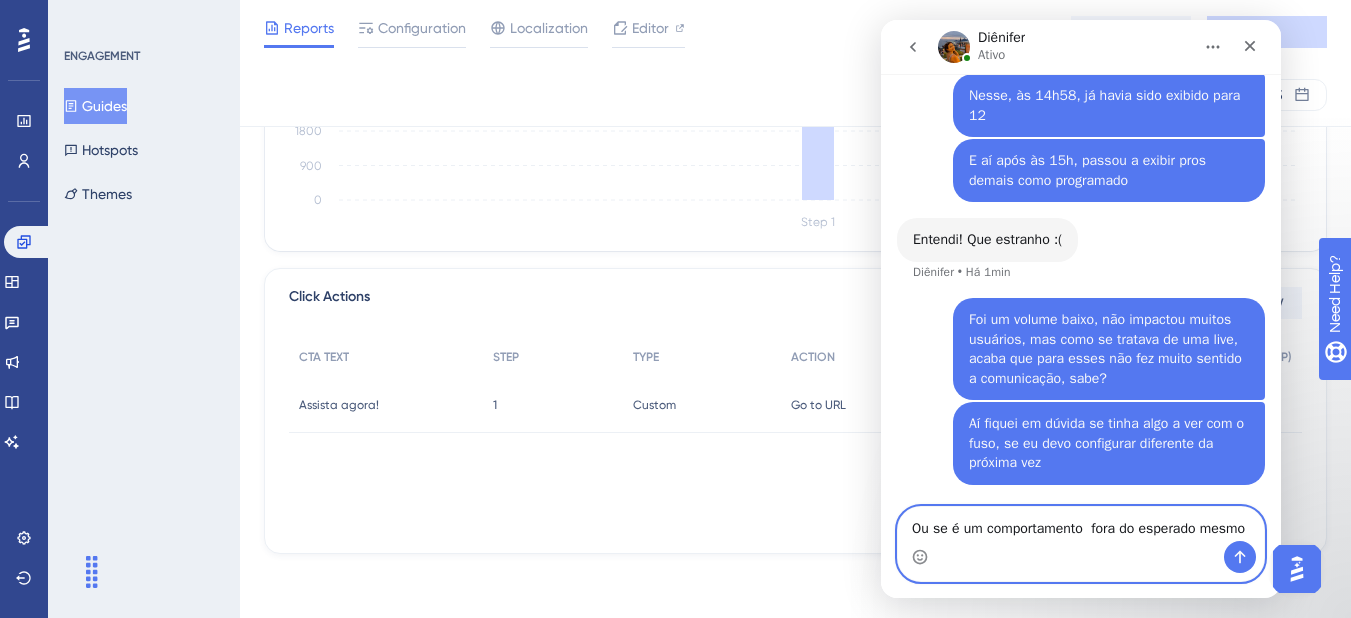 click on "Ou se é um comportamento  fora do esperado mesmo" at bounding box center [1081, 524] 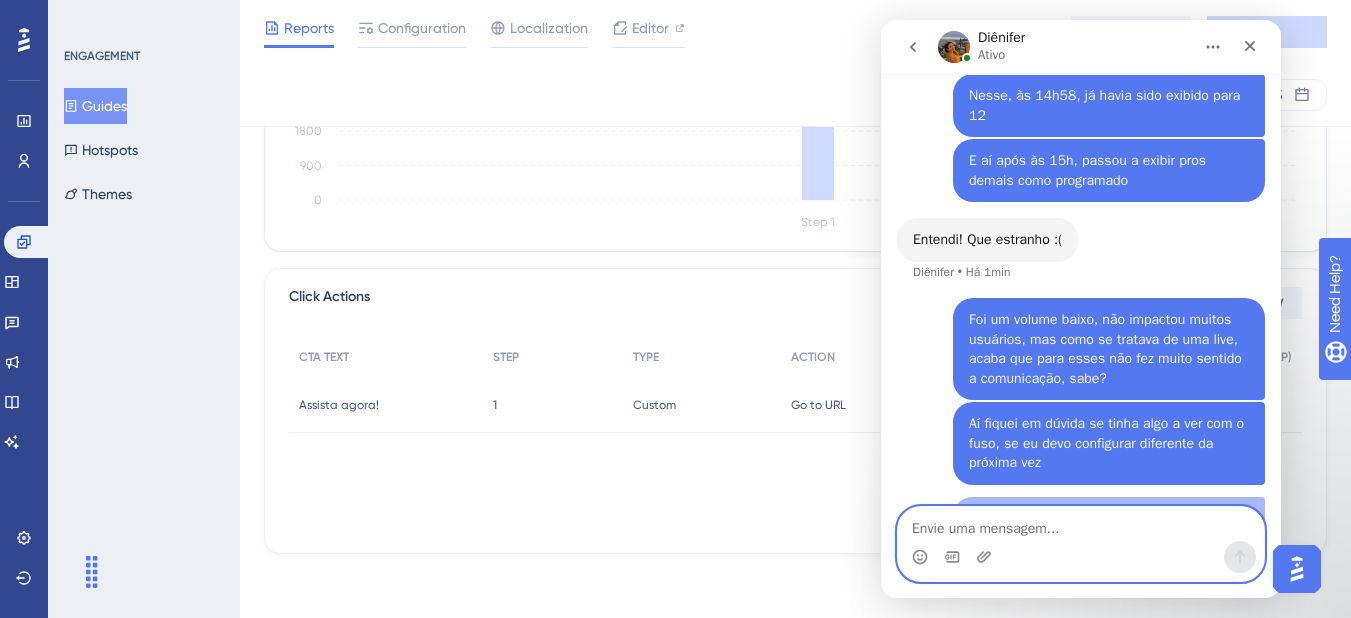 scroll, scrollTop: 1629, scrollLeft: 0, axis: vertical 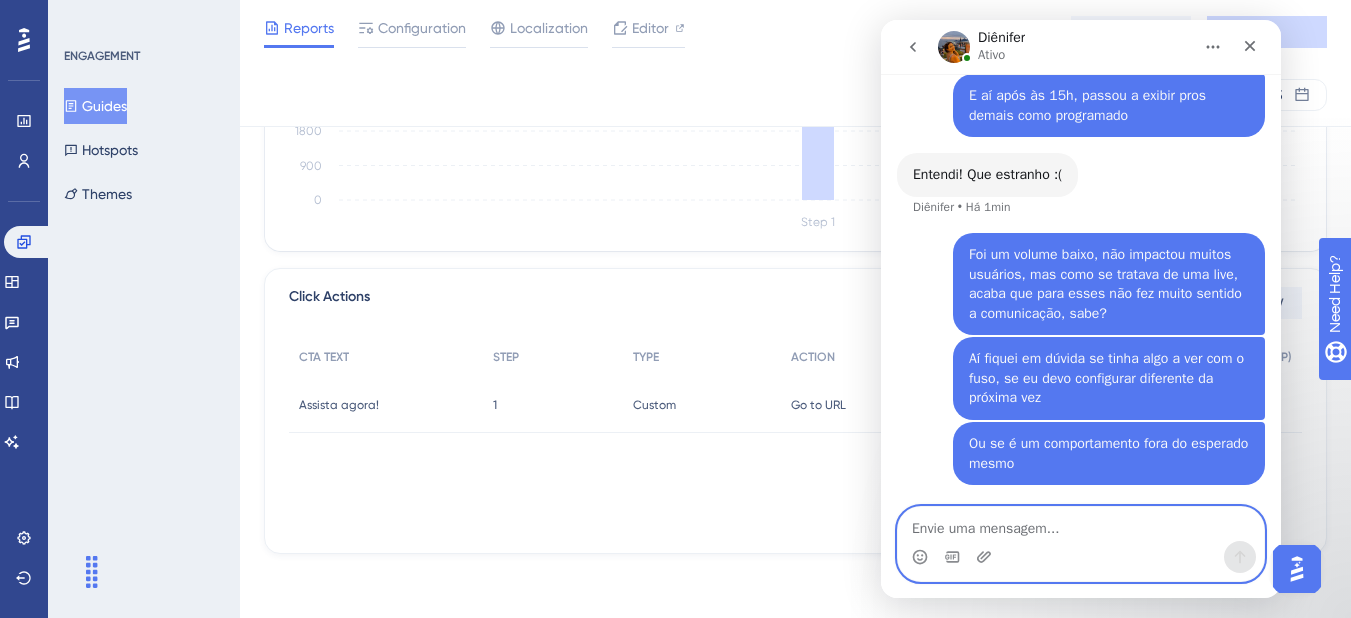 type 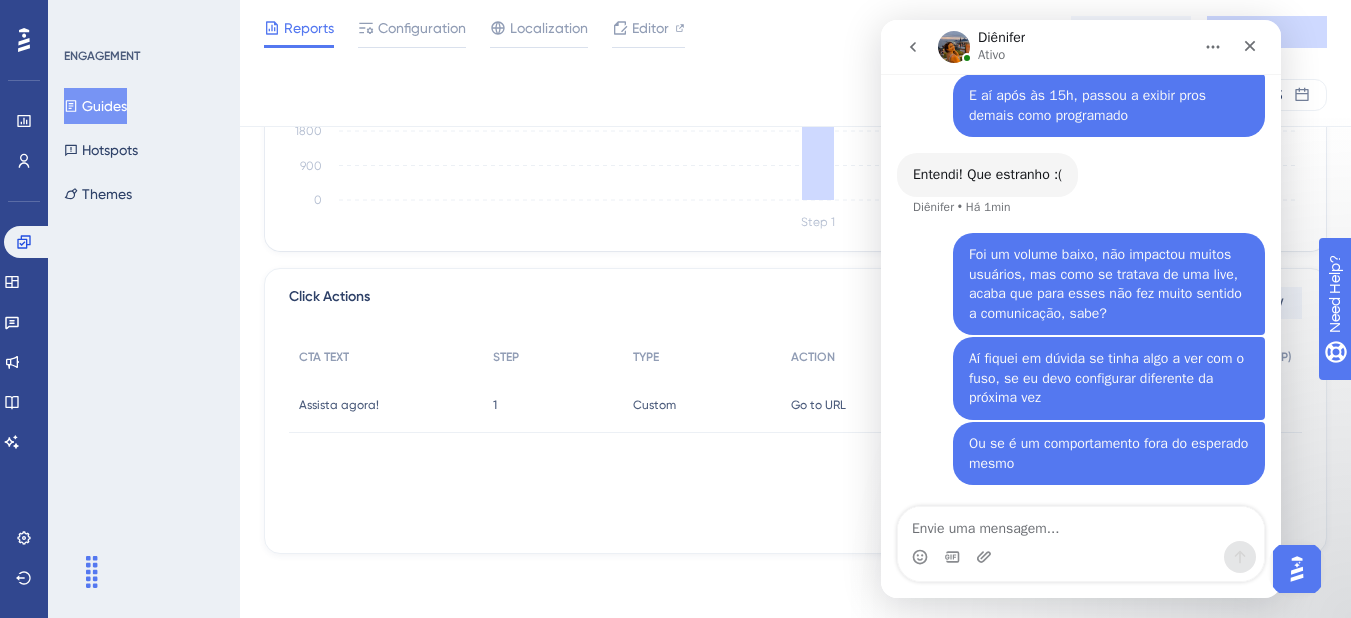 click on "Diênifer Ativo" at bounding box center (1065, 47) 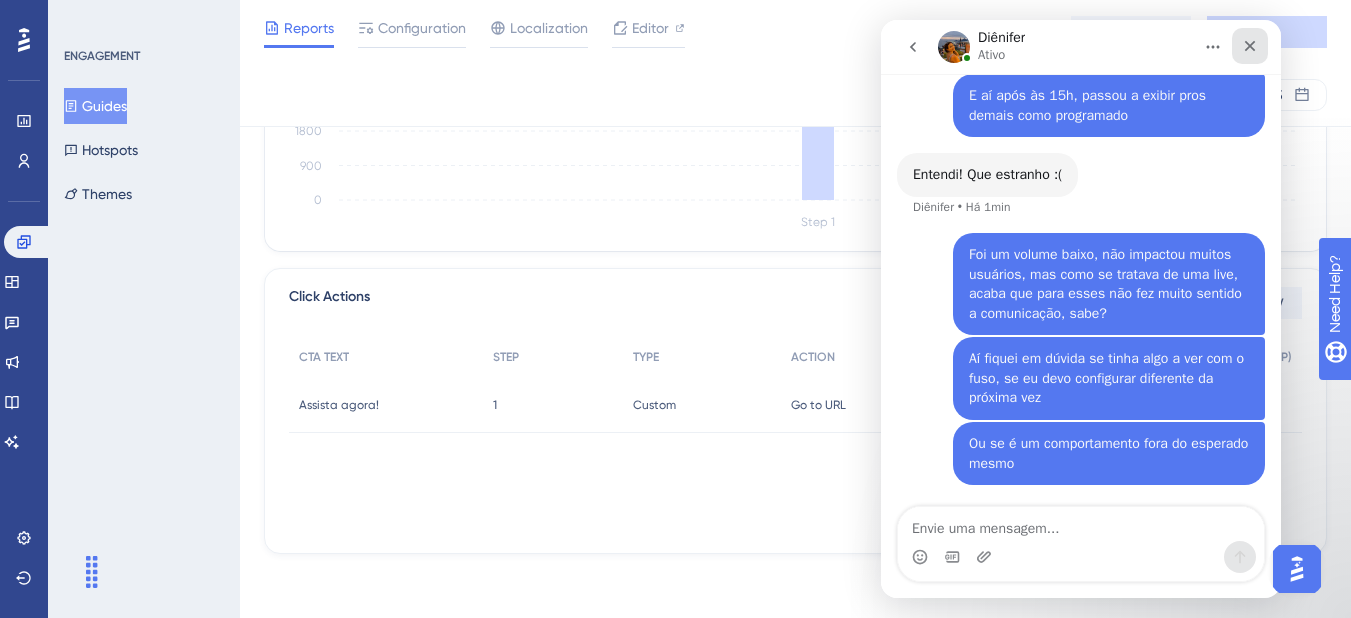 click at bounding box center (1250, 46) 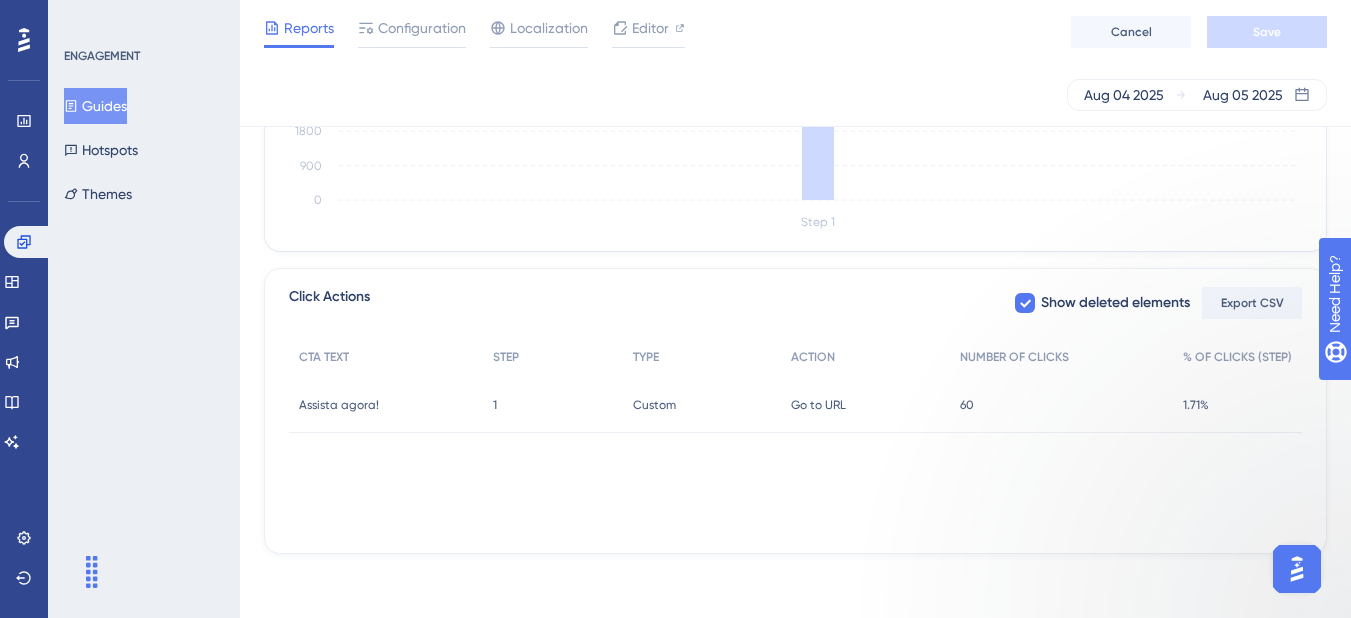 scroll, scrollTop: 0, scrollLeft: 0, axis: both 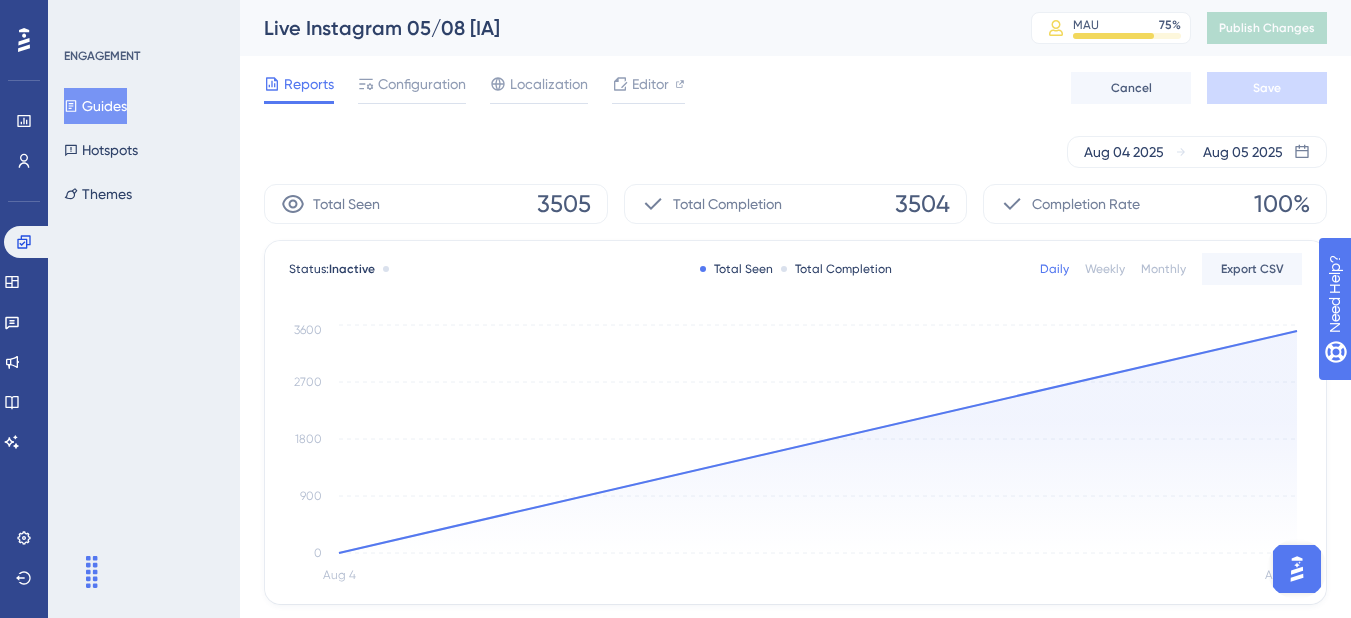 click at bounding box center (1297, 569) 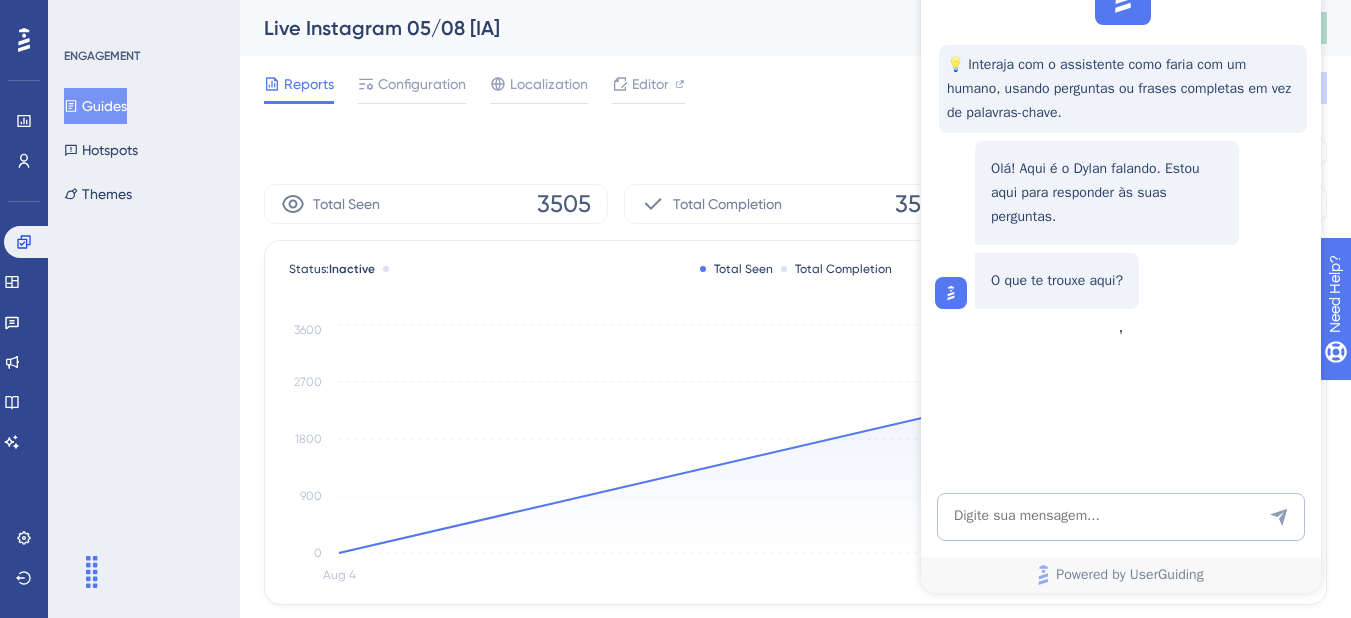 scroll, scrollTop: 0, scrollLeft: 0, axis: both 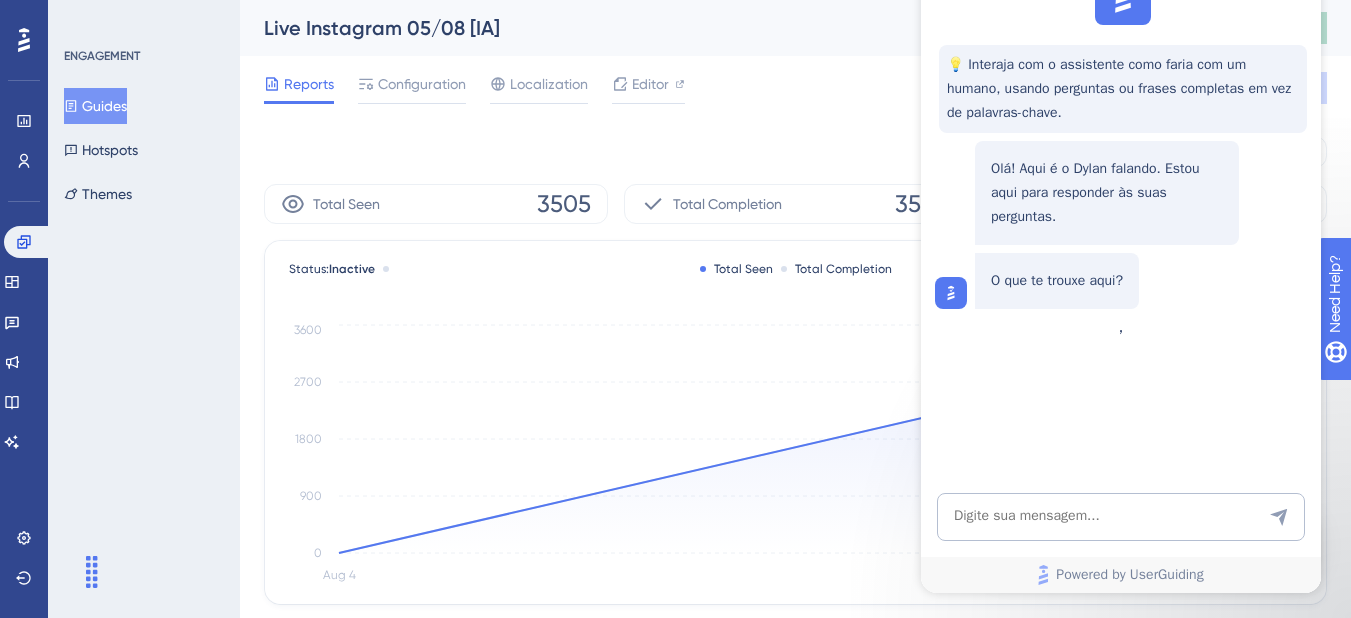 click on "Performance Users Engagement Widgets Feedback Product Updates Knowledge Base AI Assistant Settings Logout ENGAGEMENT Guides Hotspots Themes Live Instagram 05/08 [IA] MAU 75 % Click to see add-on and upgrade options Publish Changes Reports Configuration Localization Editor Cancel Save Aug 04 2025 Aug 05 2025 Total Seen 3505 Total Completion 3504 Completion Rate 100% Status:  Inactive Total Seen Total Completion Daily Weekly Monthly Export CSV Aug 4 Aug 5 0 900 1800 2700 3600 Total Step Completions Export CSV Step 1 0 900 1800 2700 3600 3505 Click Actions Show deleted elements Export CSV CTA TEXT STEP TYPE ACTION NUMBER OF CLICKS % OF CLICKS (STEP) Assista agora! Assista agora! 1 1 Custom Custom Go to URL Go to URL 60 60 1.71% 1.71%" at bounding box center [795, 621] 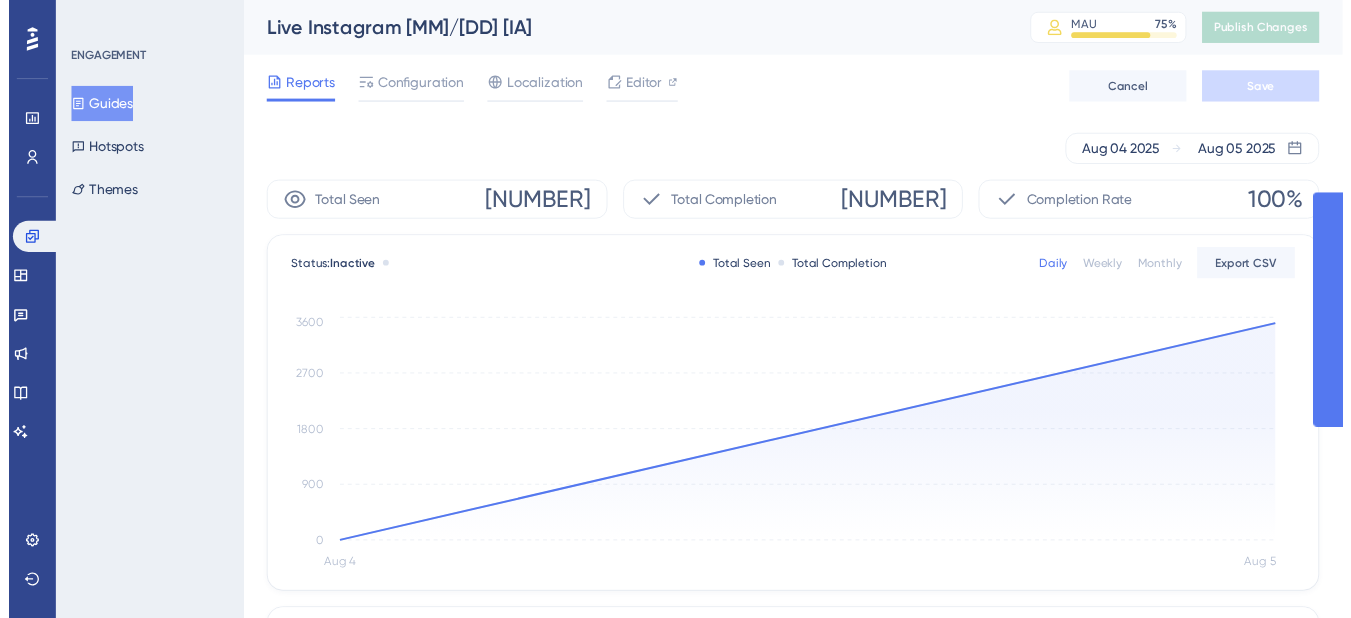scroll, scrollTop: 0, scrollLeft: 0, axis: both 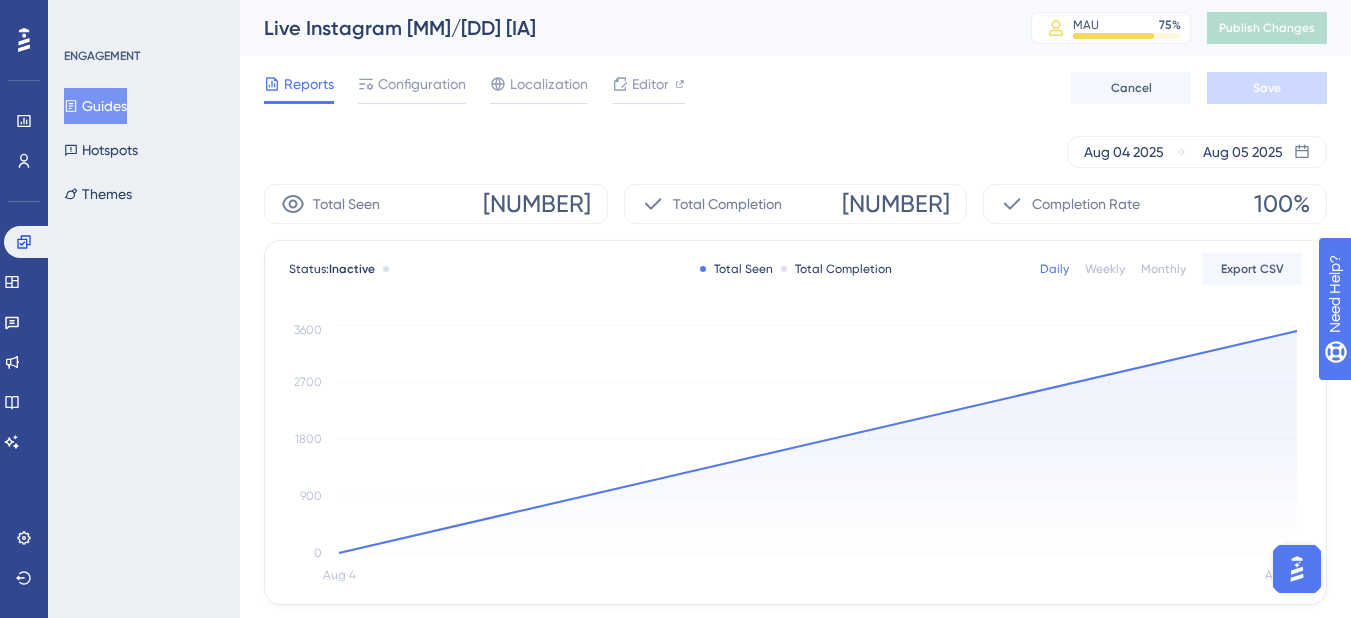 click at bounding box center [1297, 569] 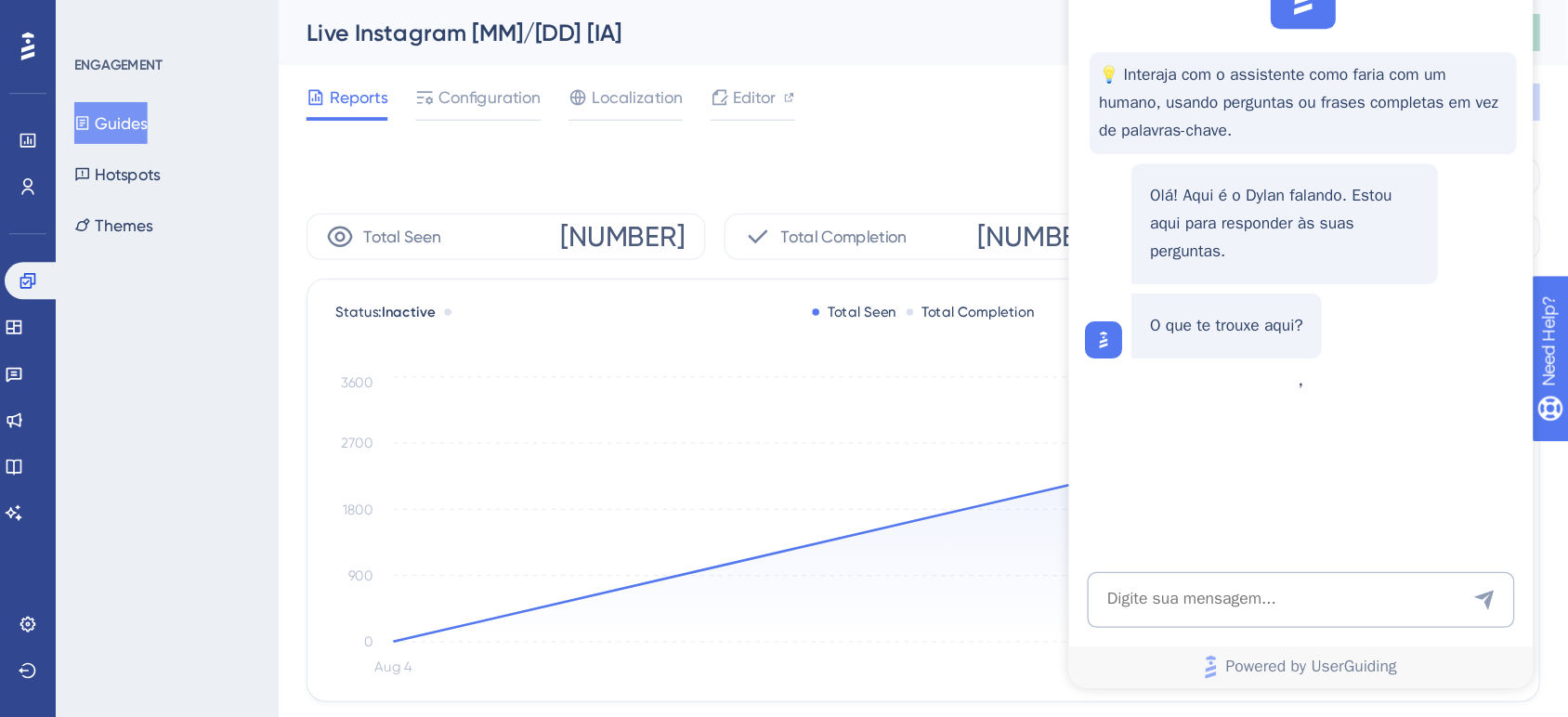 scroll, scrollTop: 0, scrollLeft: 0, axis: both 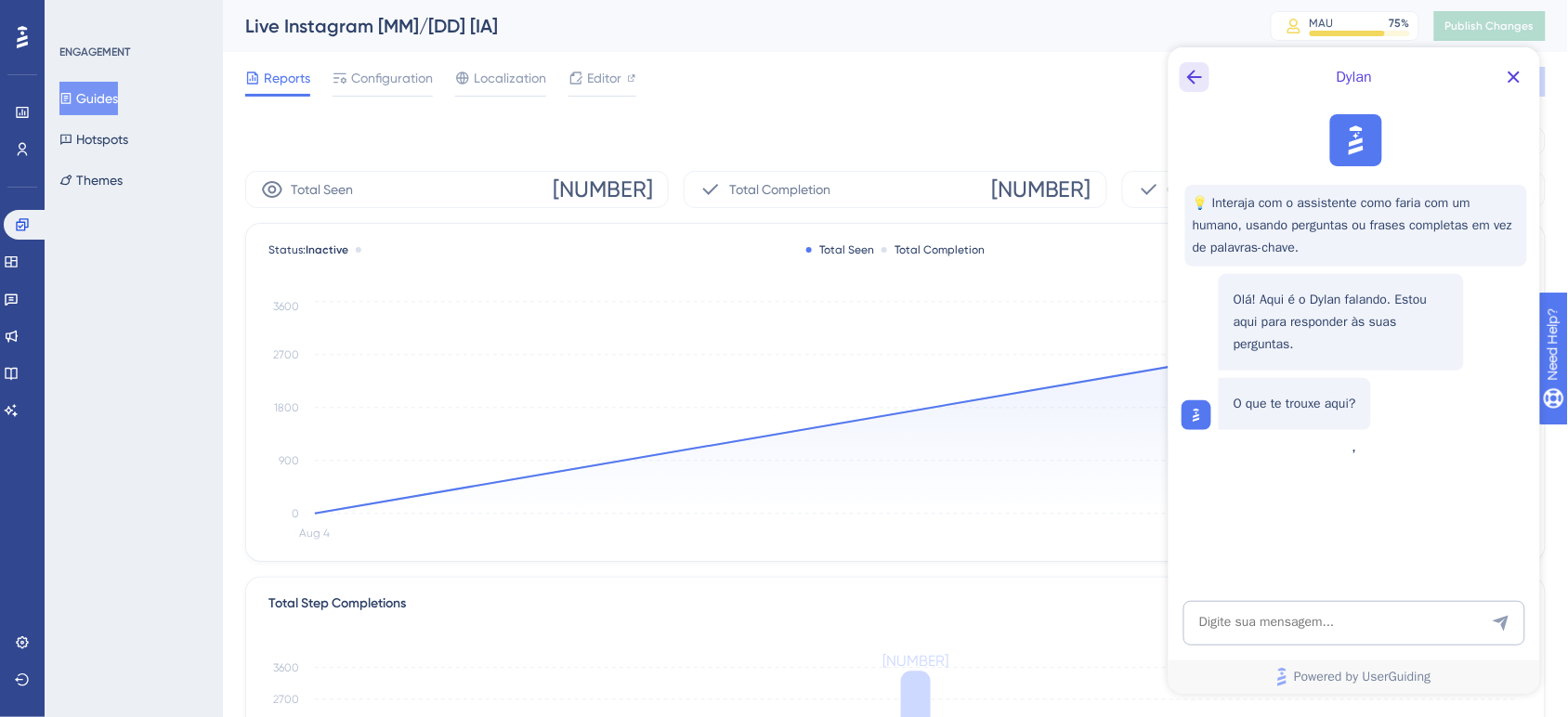 click 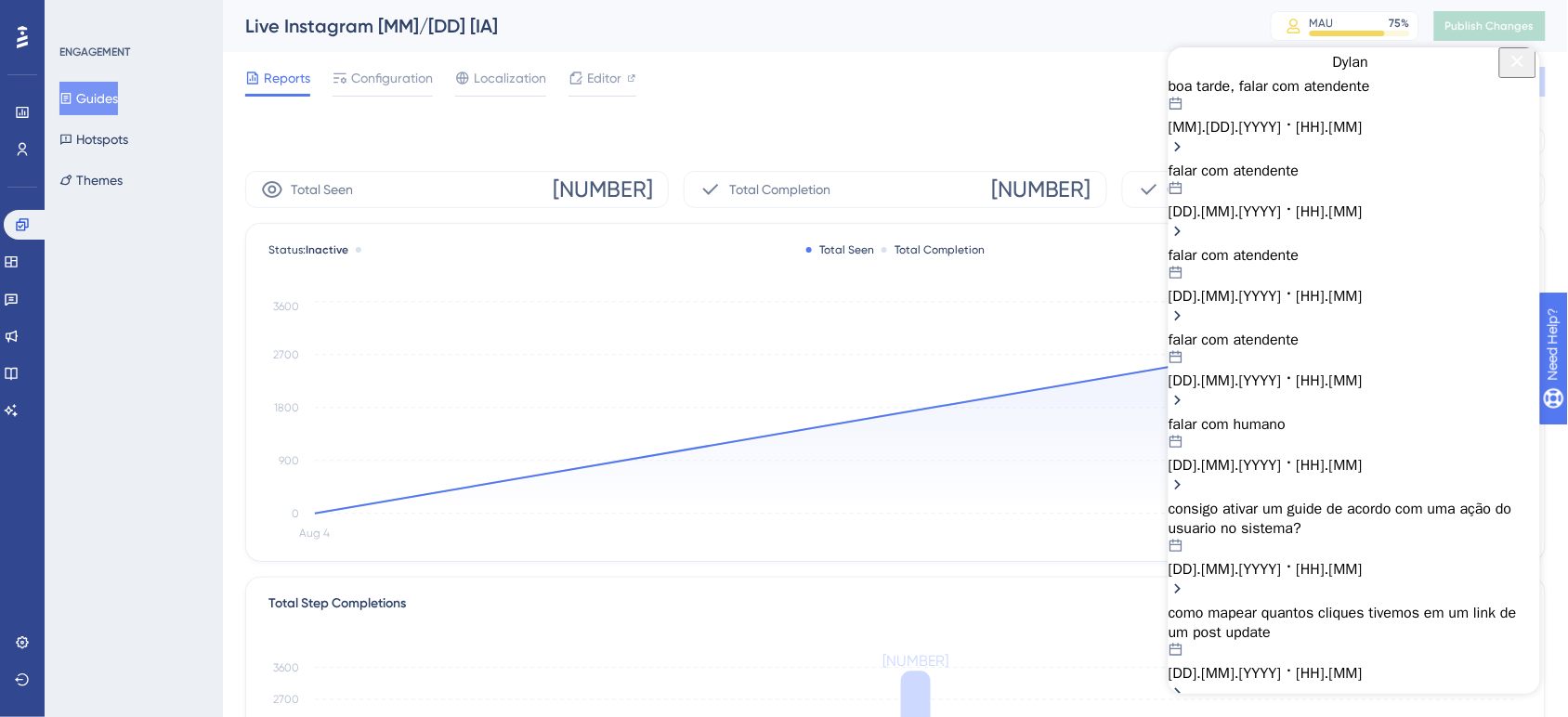 click on "05.08.2025 14.38" at bounding box center (1353, 116) 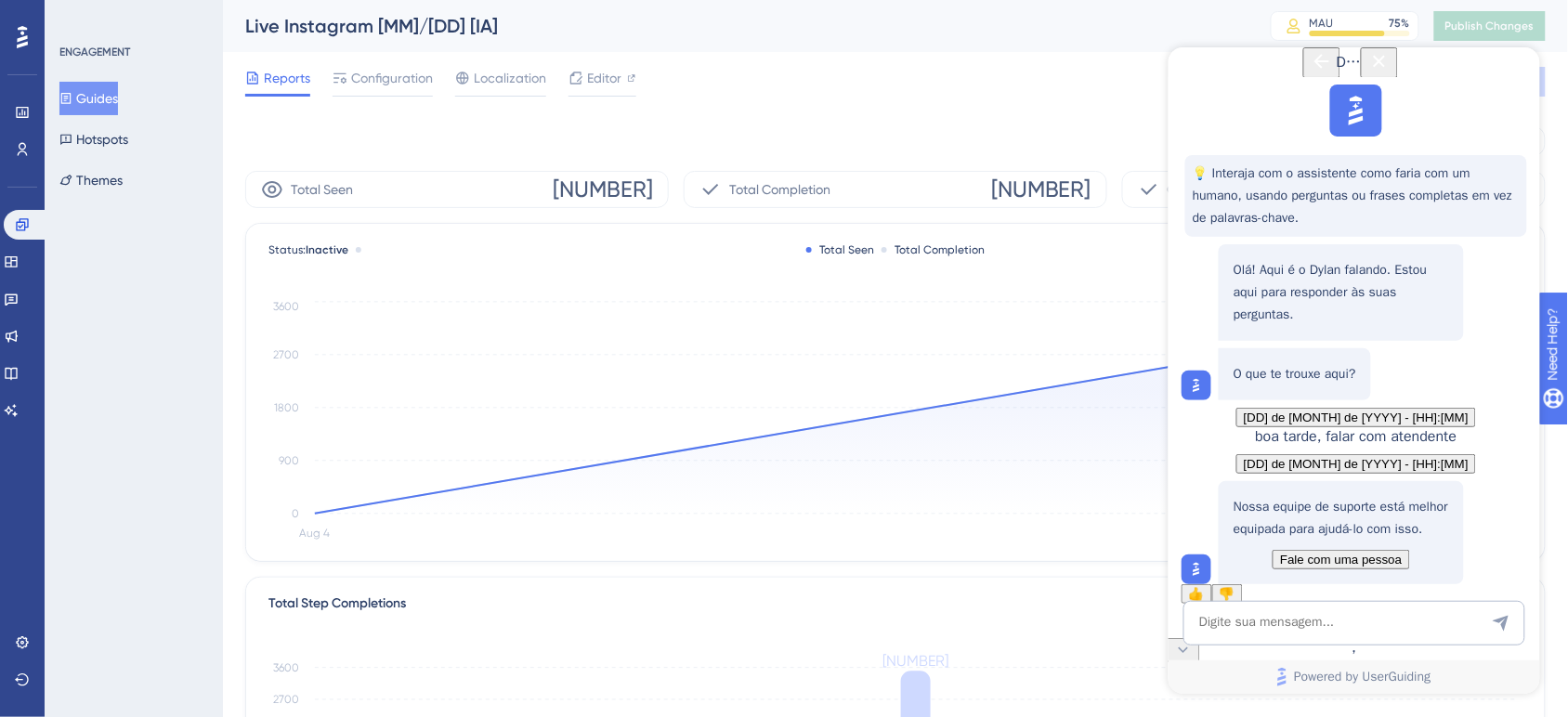 scroll, scrollTop: 164, scrollLeft: 0, axis: vertical 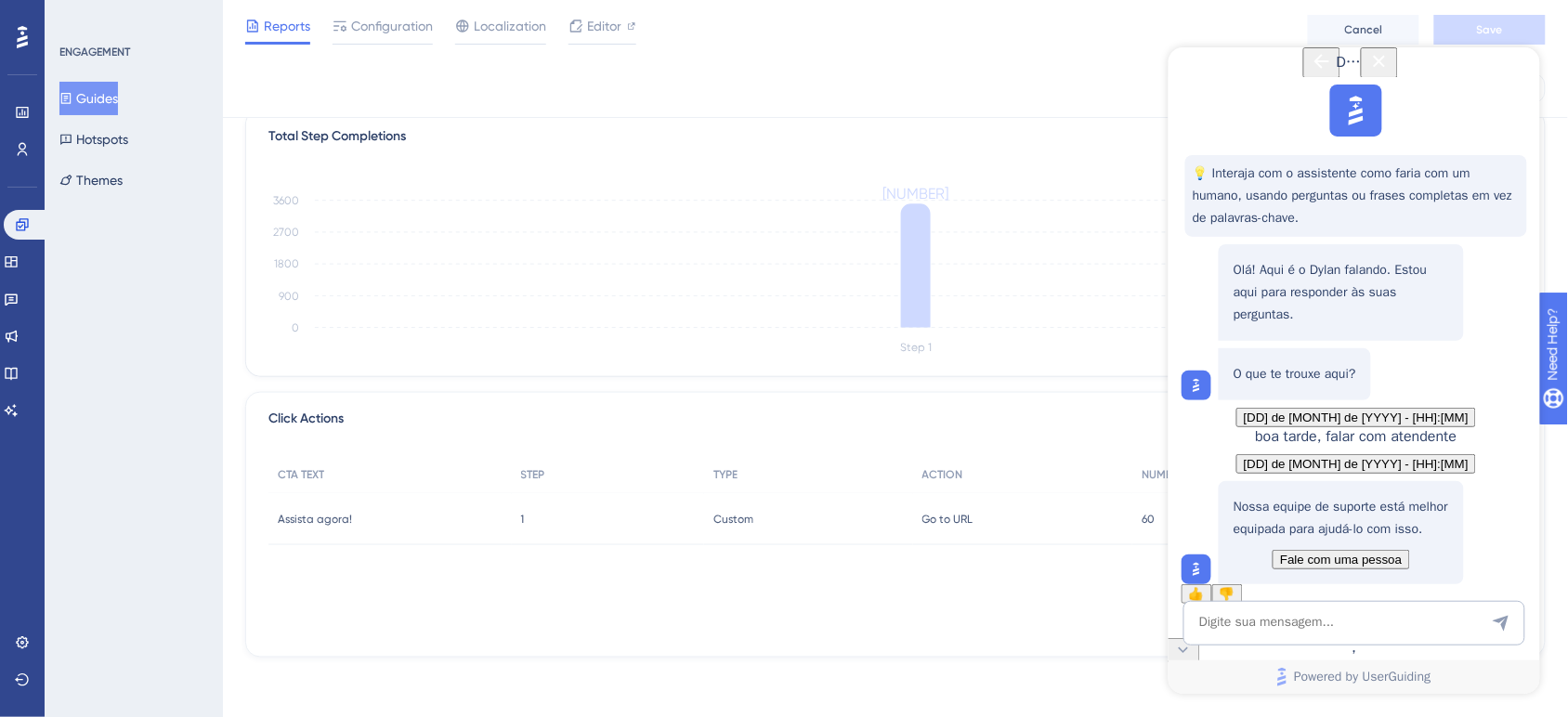 click 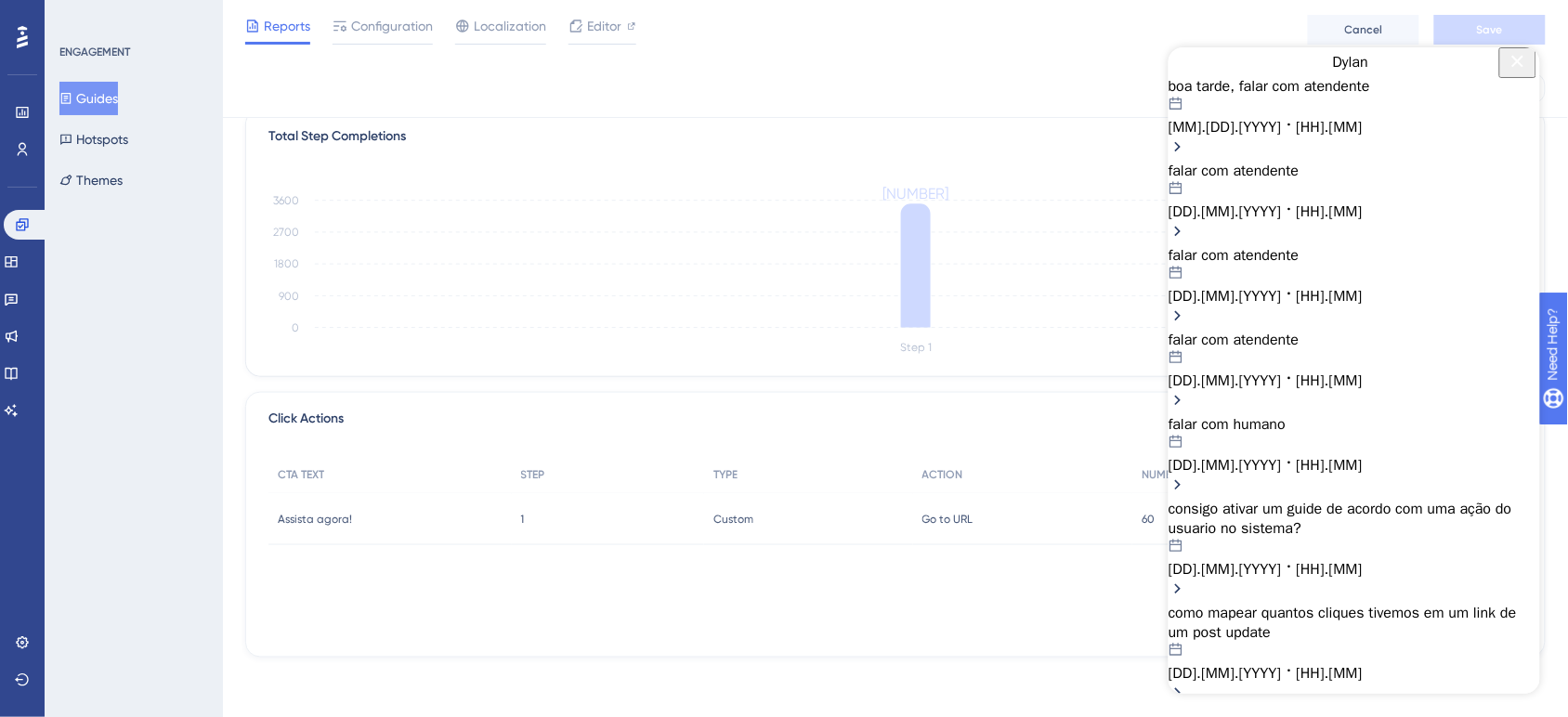 scroll, scrollTop: 0, scrollLeft: 0, axis: both 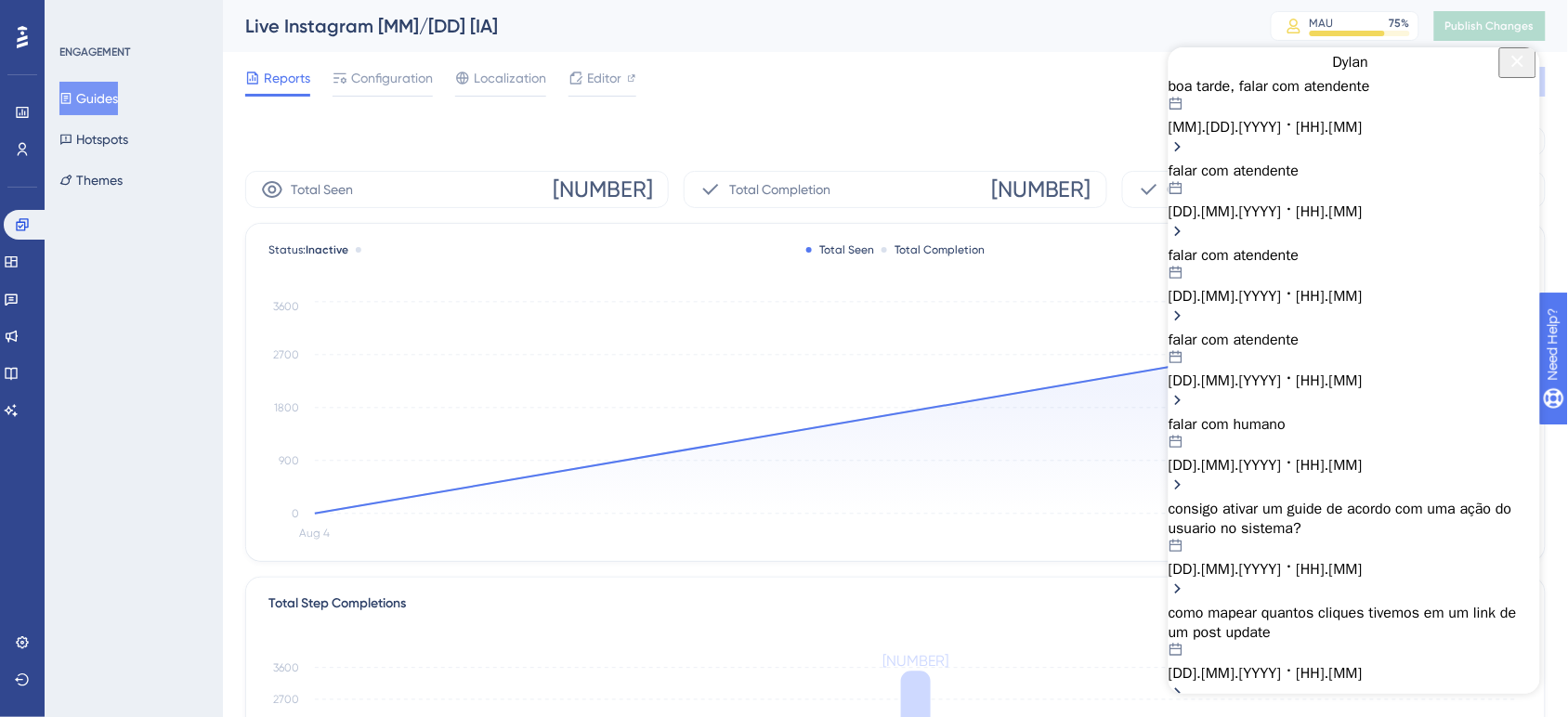 click 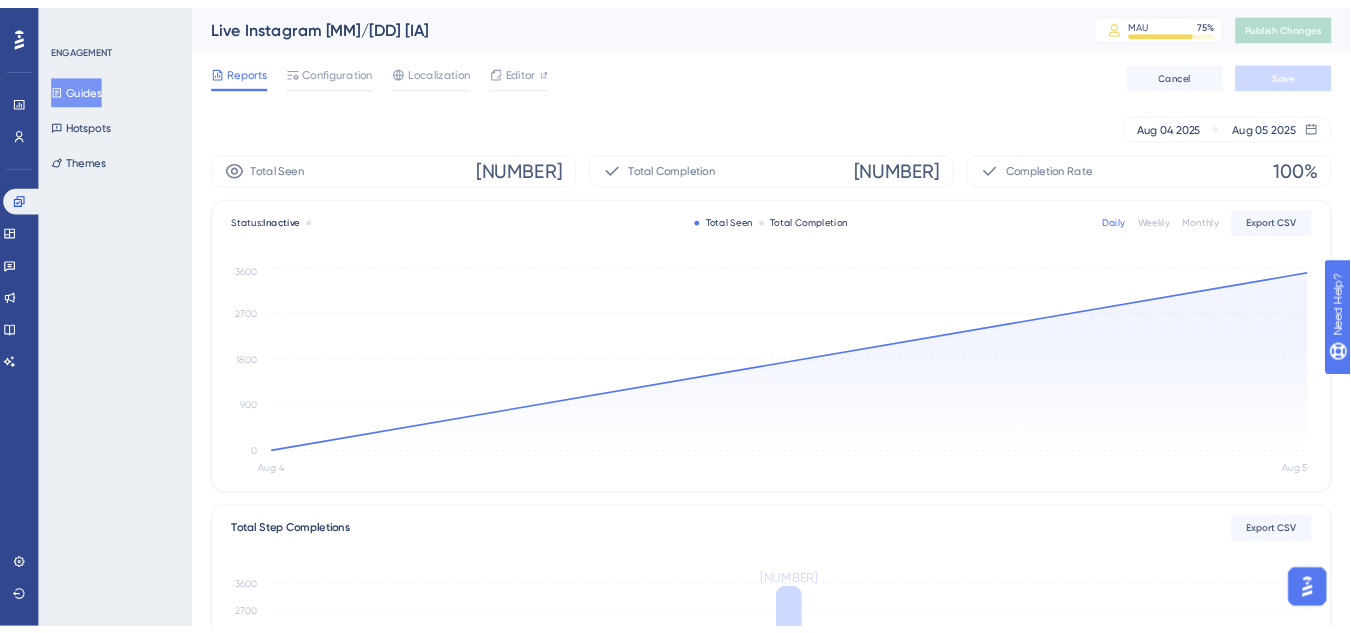 scroll, scrollTop: 0, scrollLeft: 0, axis: both 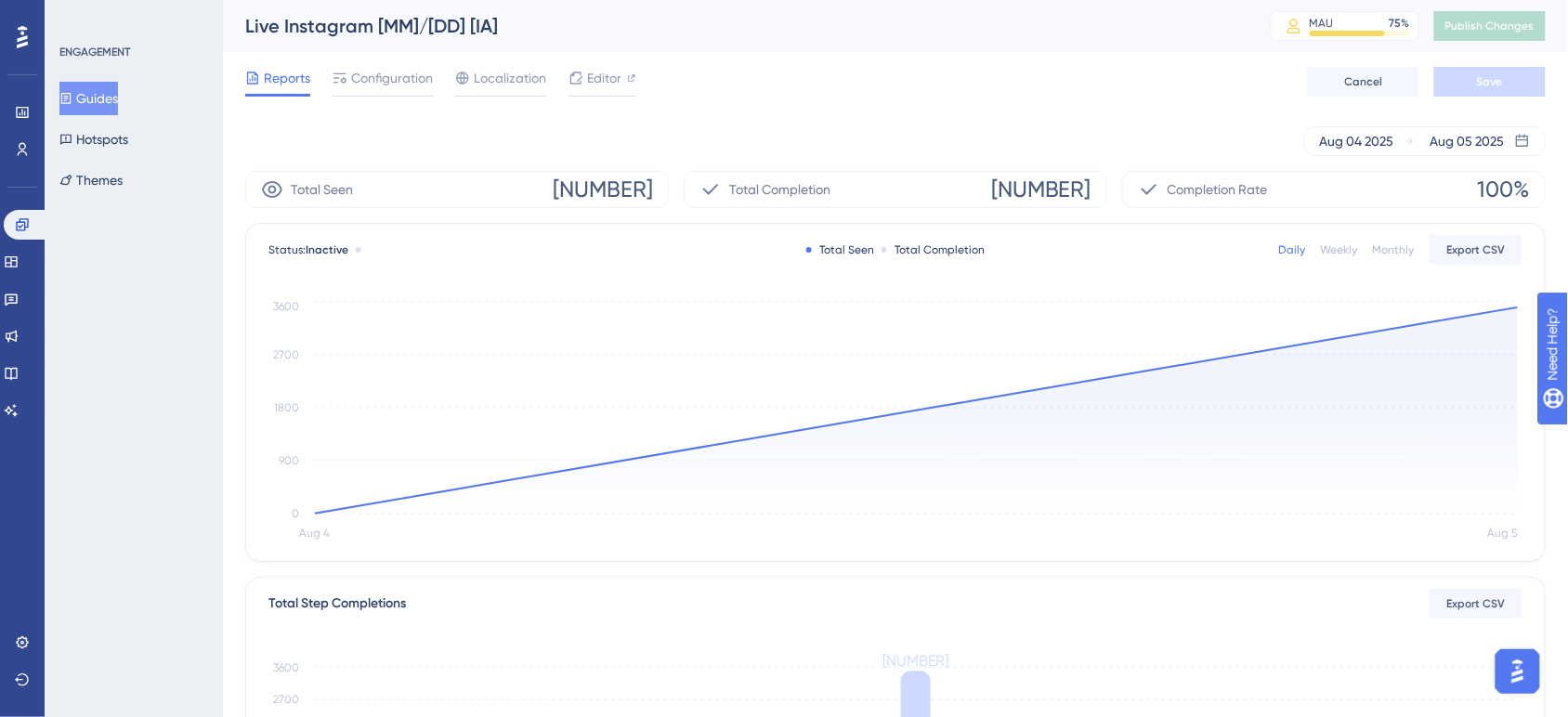 click 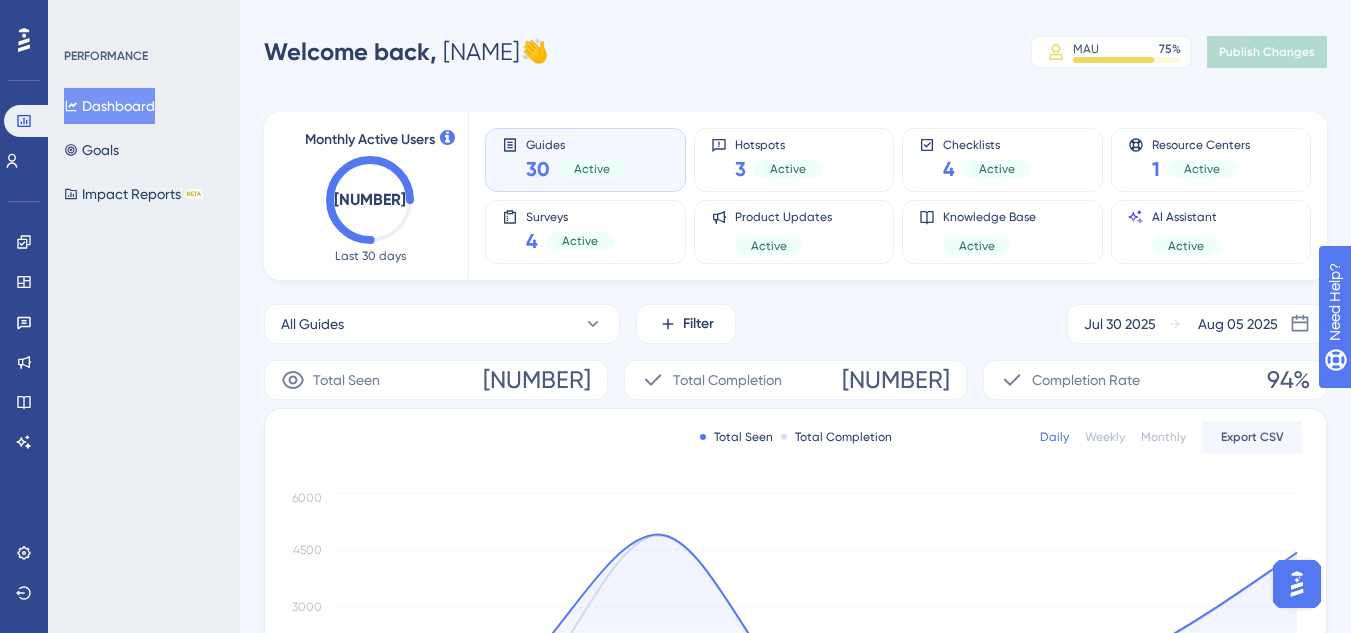 click at bounding box center [1297, 584] 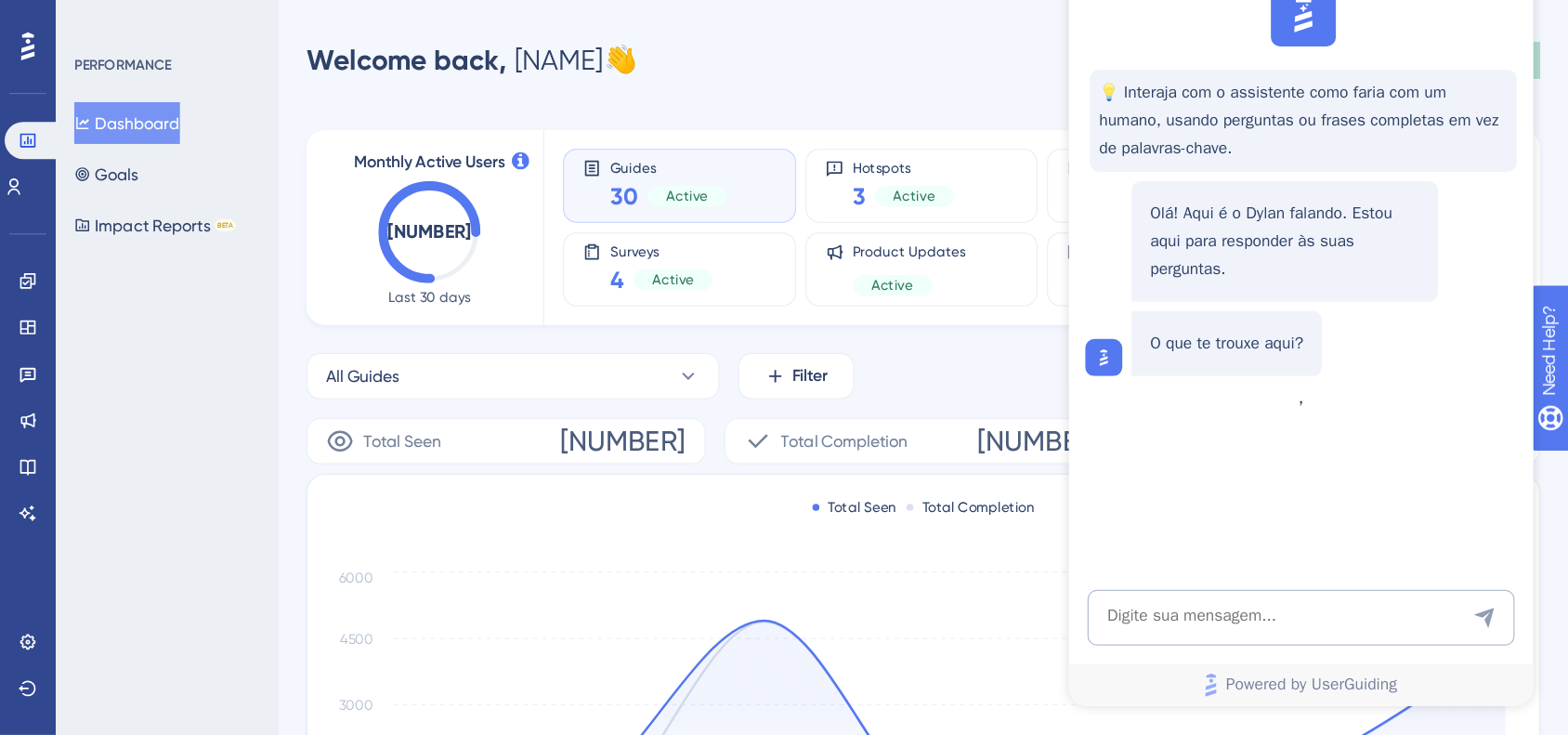 scroll, scrollTop: 0, scrollLeft: 0, axis: both 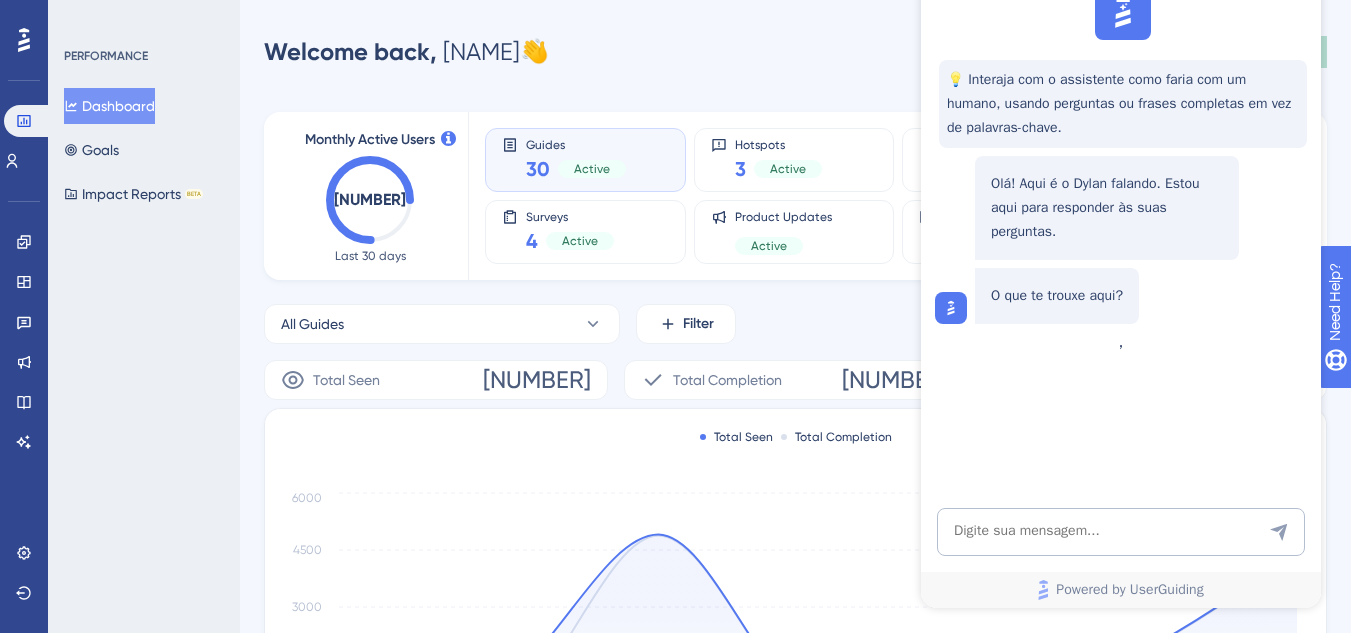 click on "Performance Users Engagement Widgets Feedback Product Updates Knowledge Base AI Assistant Settings Logout PERFORMANCE Dashboard Goals Impact Reports BETA Welcome back,   Ananda  👋 MAU 75 % Click to see add-on and upgrade options Publish Changes Monthly Active Users 11,270 Last 30 days Guides 30 Active Hotspots 3 Active Checklists 4 Active Resource Centers 1 Active Surveys 4 Active Product Updates Active Knowledge Base Active AI Assistant Active All Guides Filter Jul 30 2025 Aug 05 2025 Total Seen 12576 Total Completion 11781 Completion Rate 94% Total Seen Total Completion Daily Weekly Monthly Export CSV Jul 30 Jul 31 Aug 1 Aug 2 Aug 3 Aug 4 Aug 5 0 1500 3000 4500 6000 Guides List Export CSV GUIDE NAME STATUS TOTAL SEEN COMPLETION RATE Live Instagram 05/08 [IA] Live Instagram 05/08 [IA] Inactive 3505 3505 100% 100% Assistente de Voz IA [VENDAS] Assistente de Voz IA [VENDAS] Active 7369 7369 100% 100% Embaixador Dental Office Embaixador Dental Office Active 858 858 100% 100% Active 22 22 100% 100% Active 13" at bounding box center (795, 647) 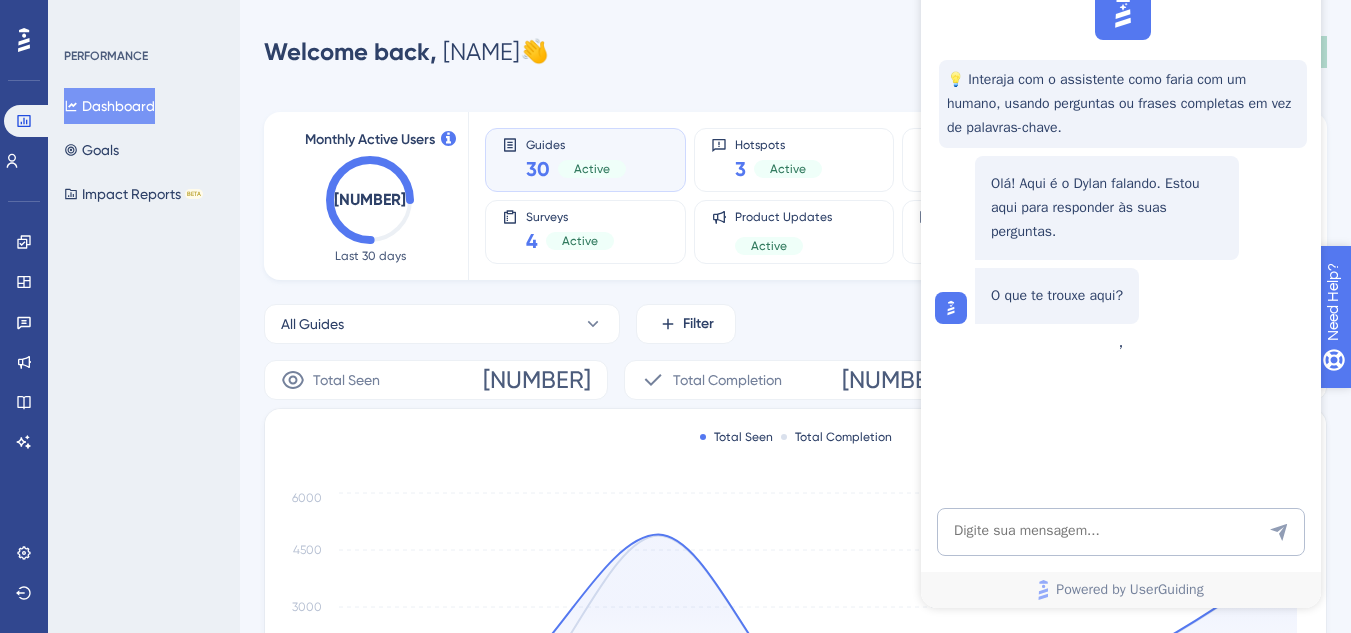 click on "Need Help?" at bounding box center [1388, 404] 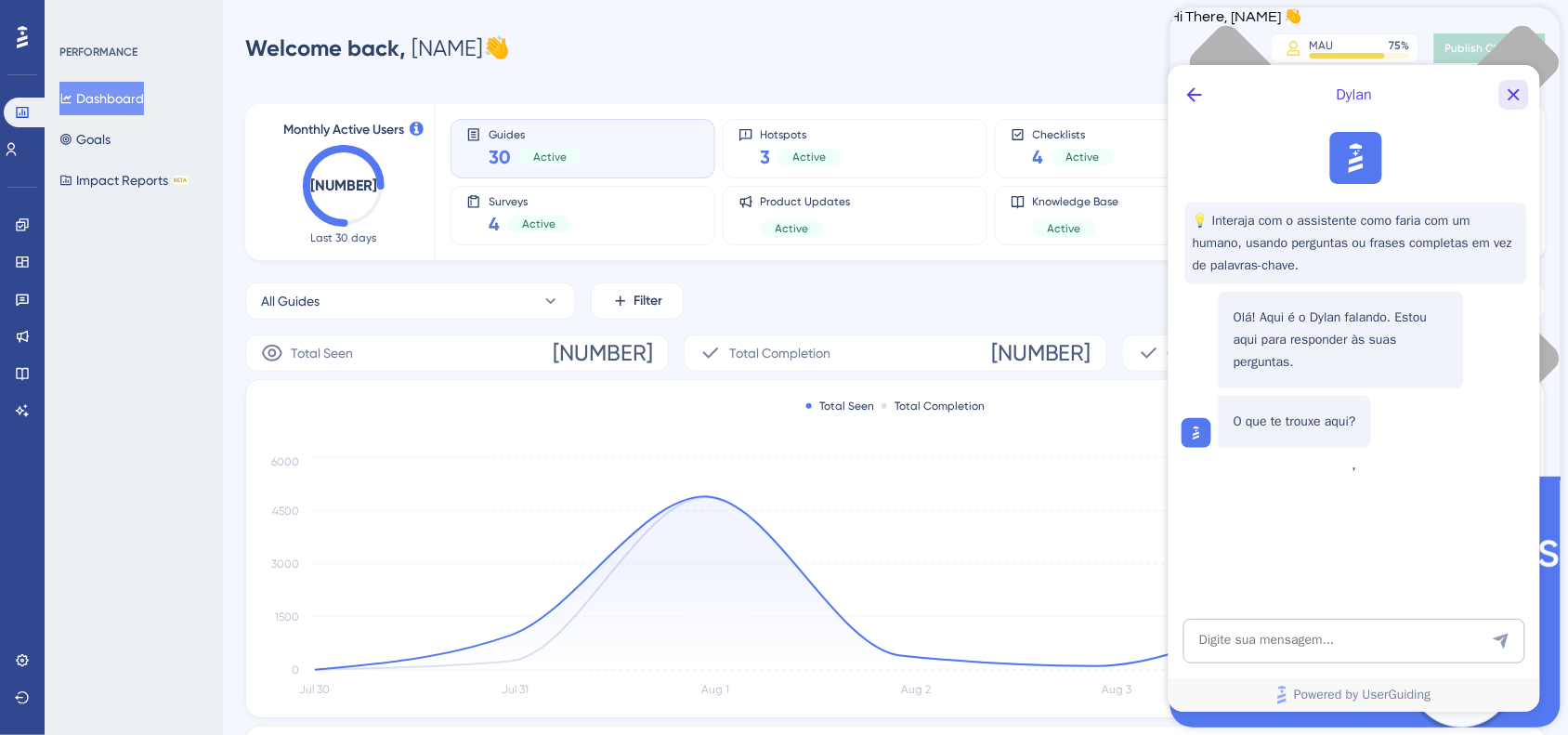click 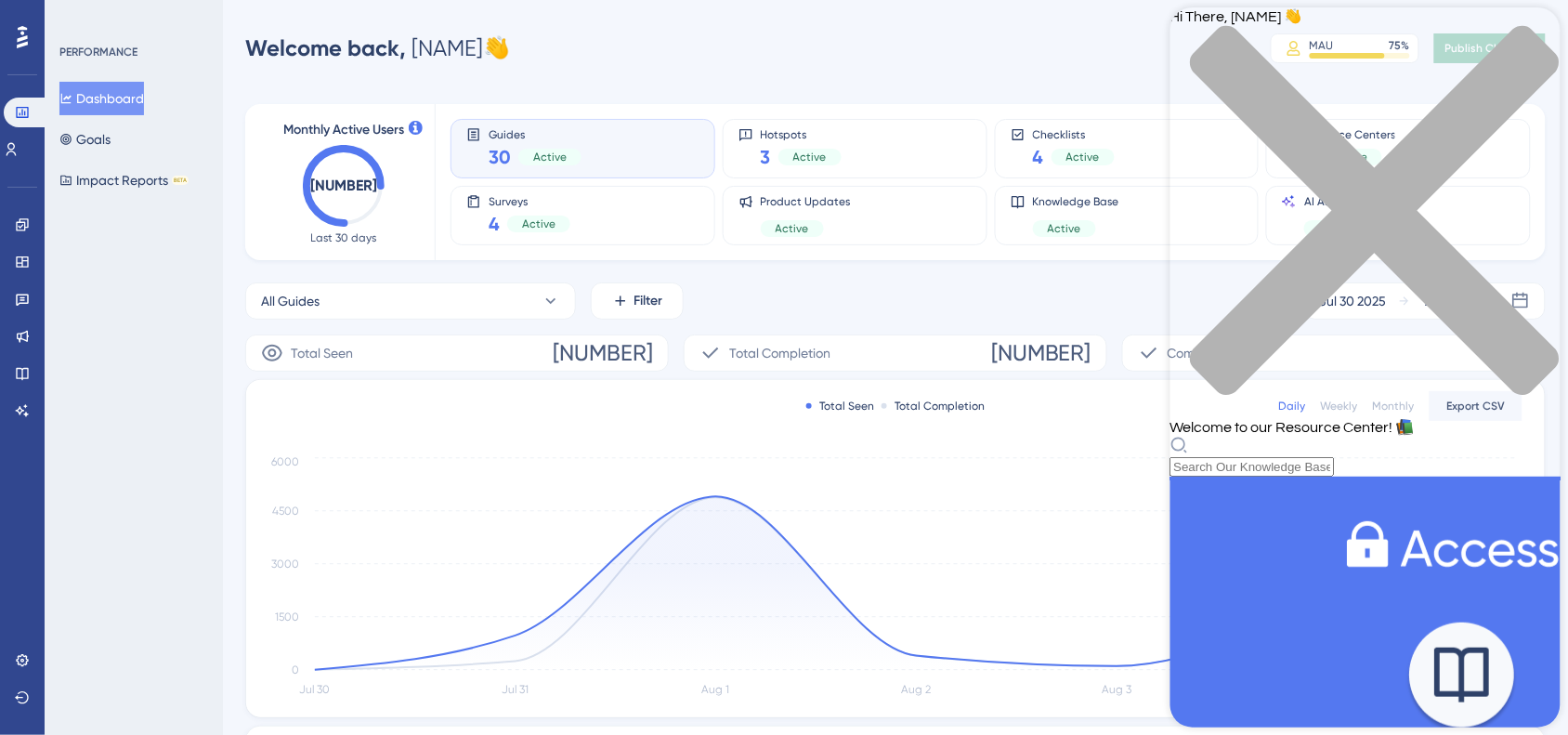 scroll, scrollTop: 0, scrollLeft: 0, axis: both 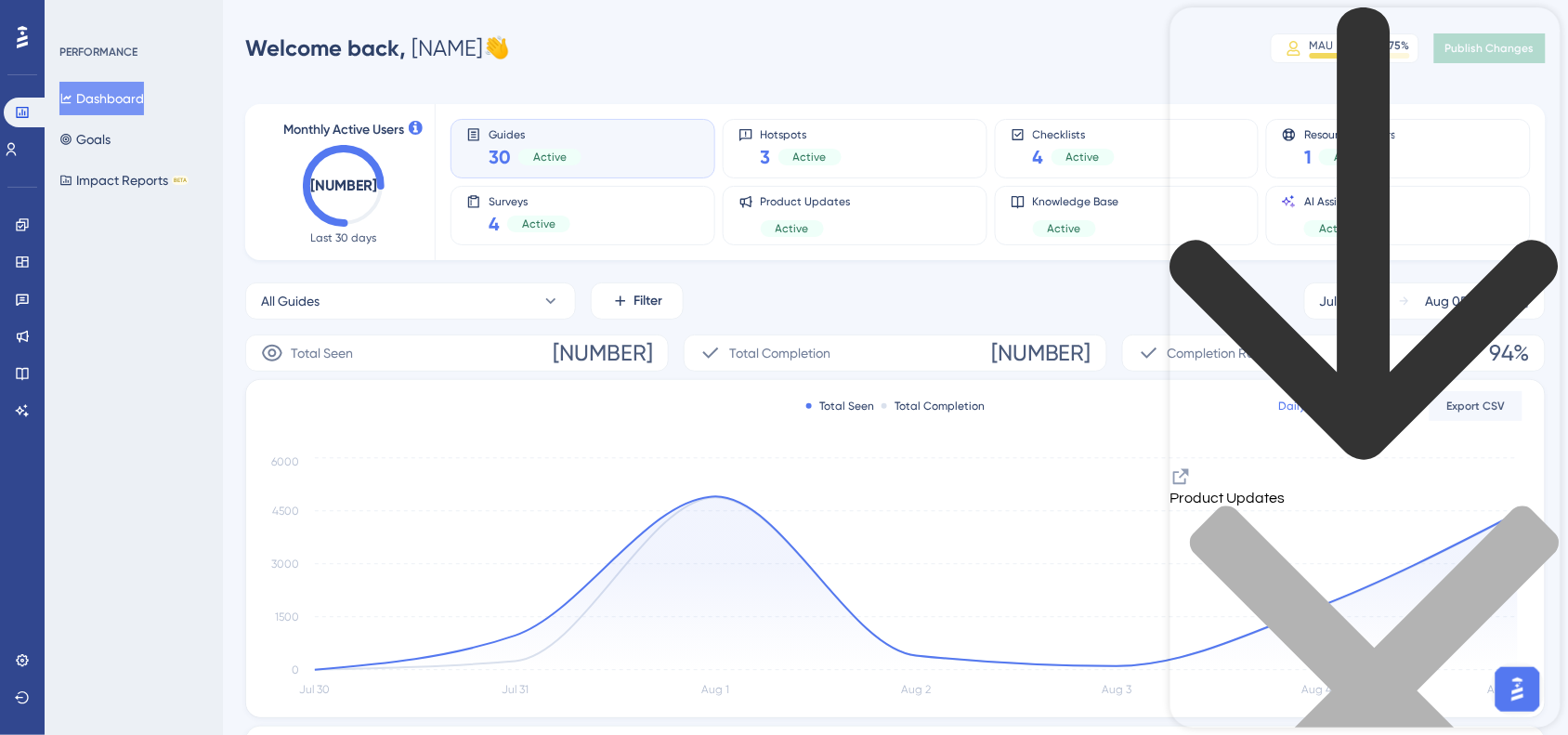 click 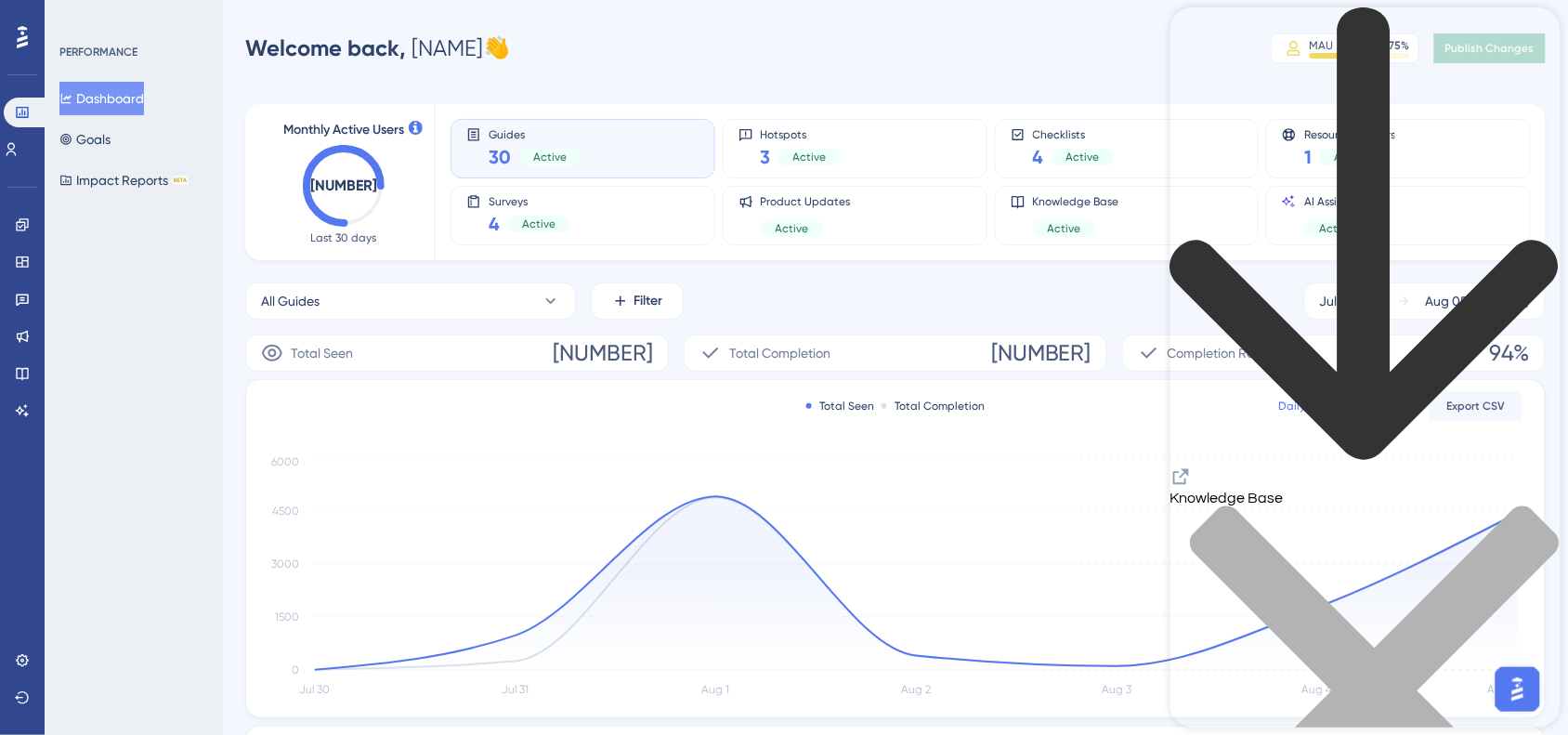 click 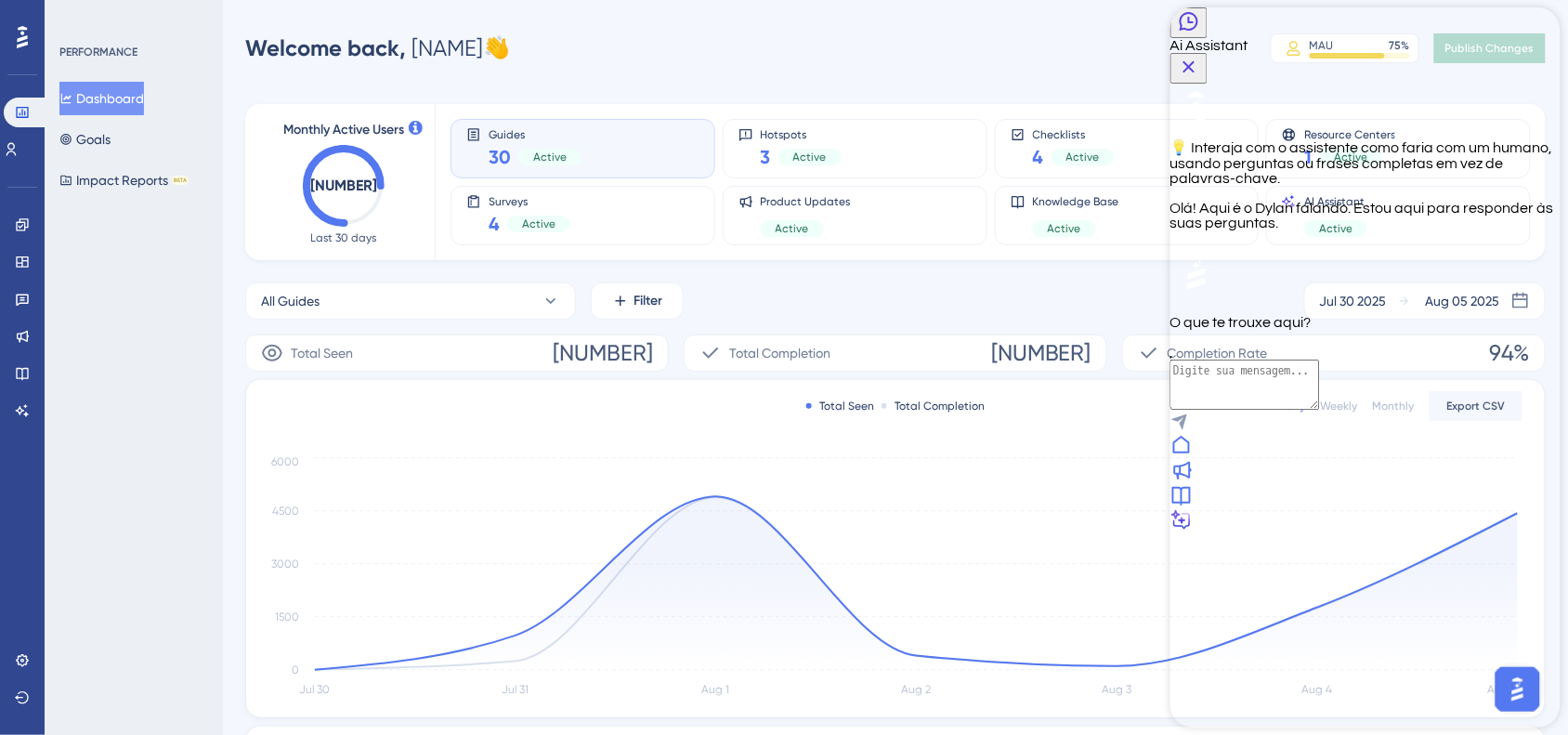 click 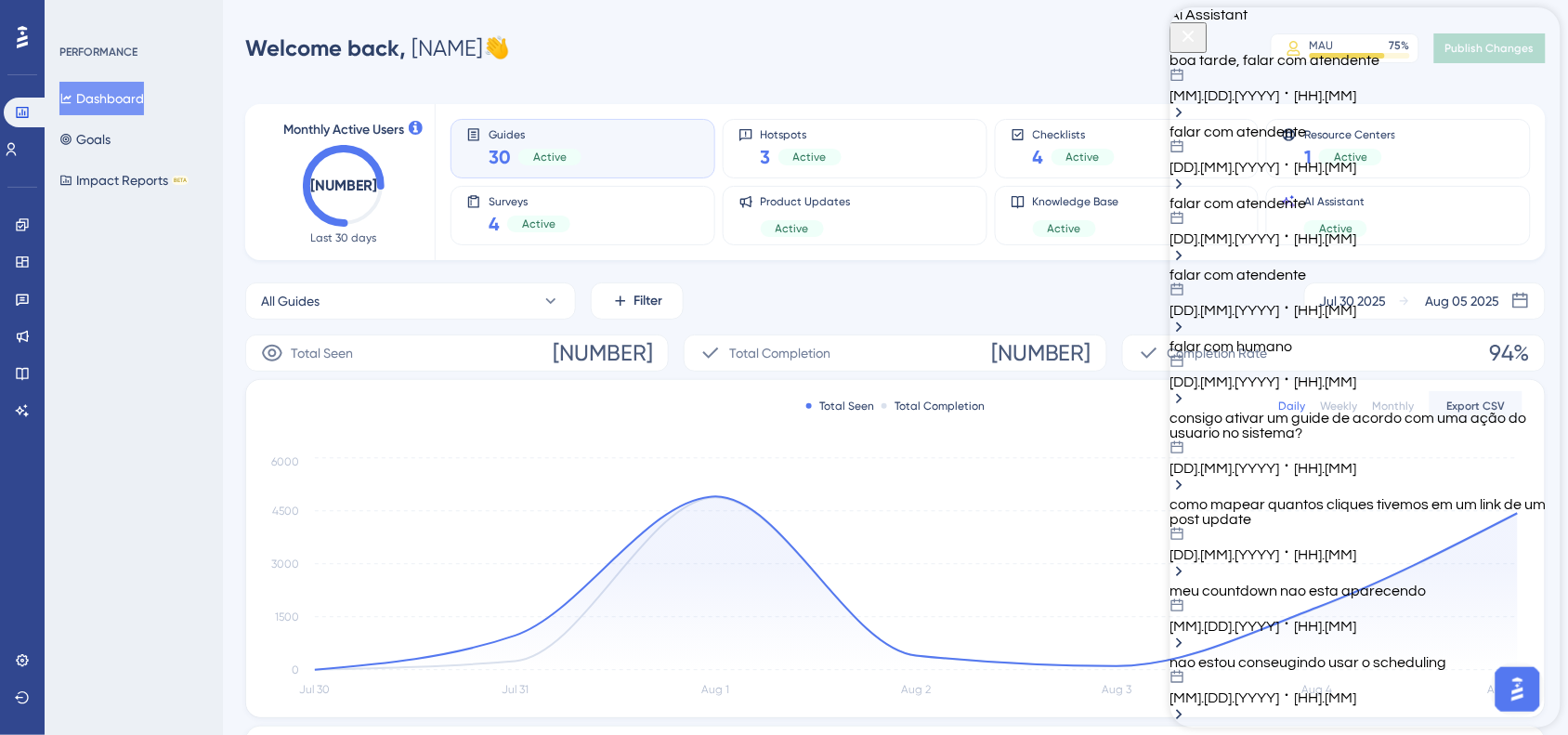 scroll, scrollTop: 0, scrollLeft: 0, axis: both 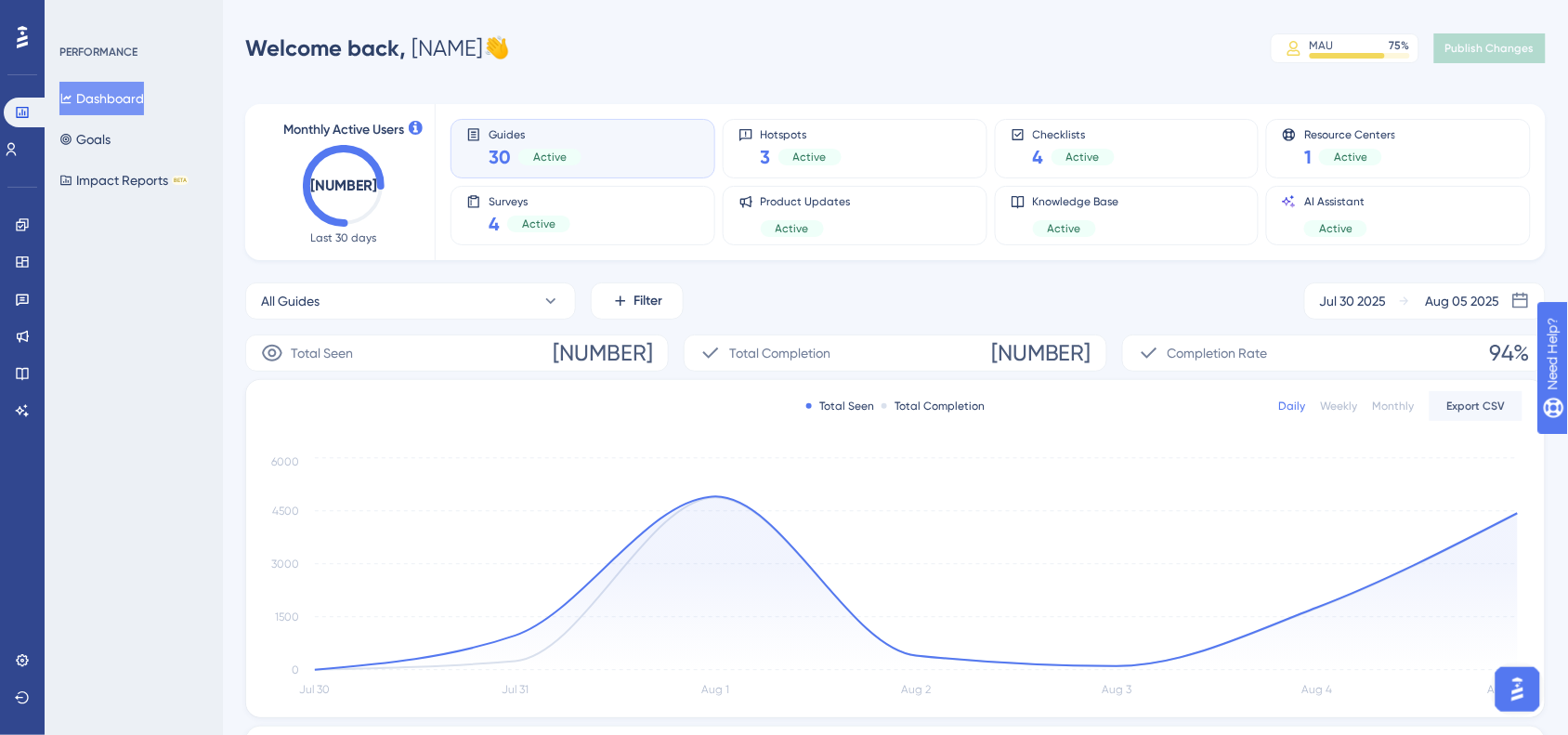 click at bounding box center (1517, 689) 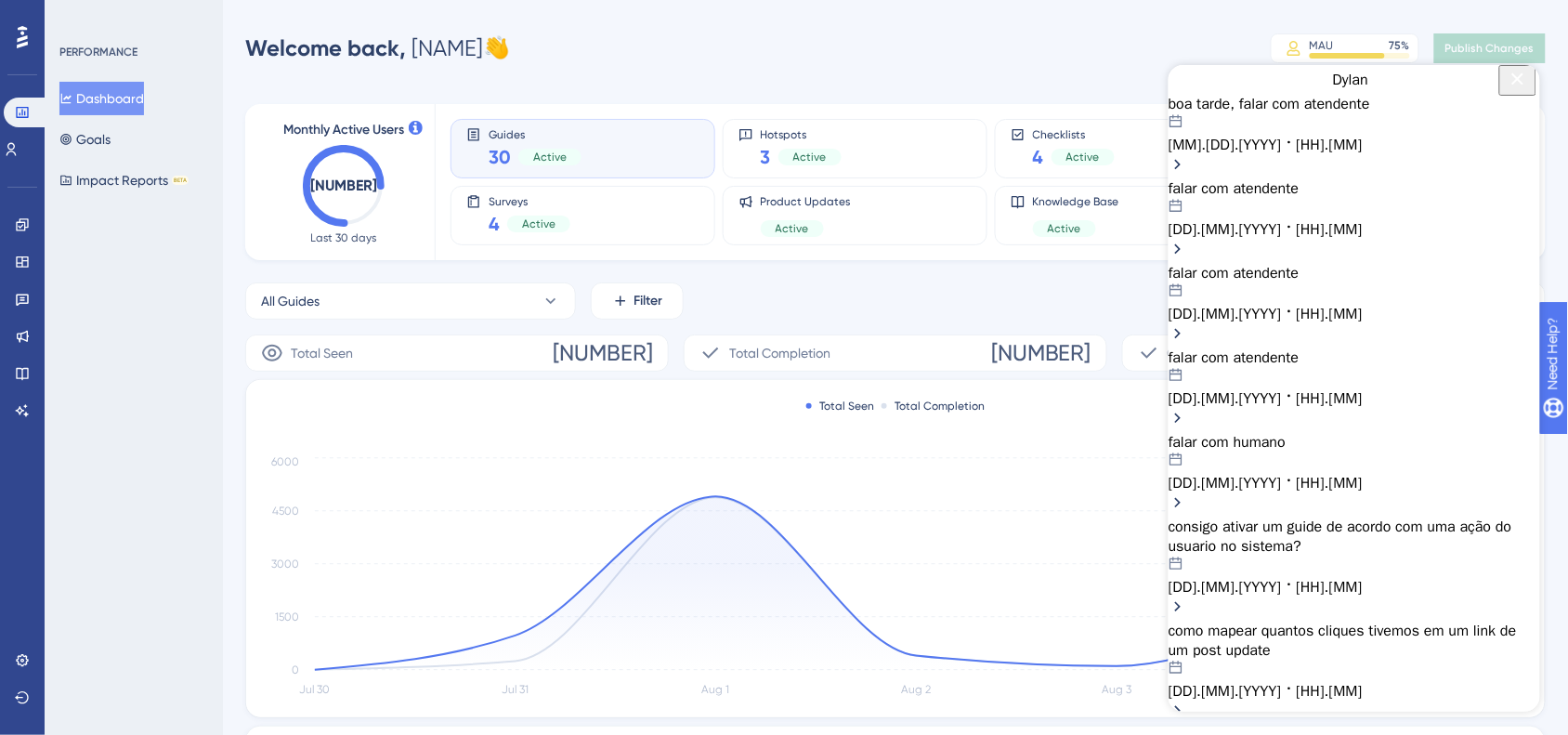 scroll, scrollTop: 0, scrollLeft: 0, axis: both 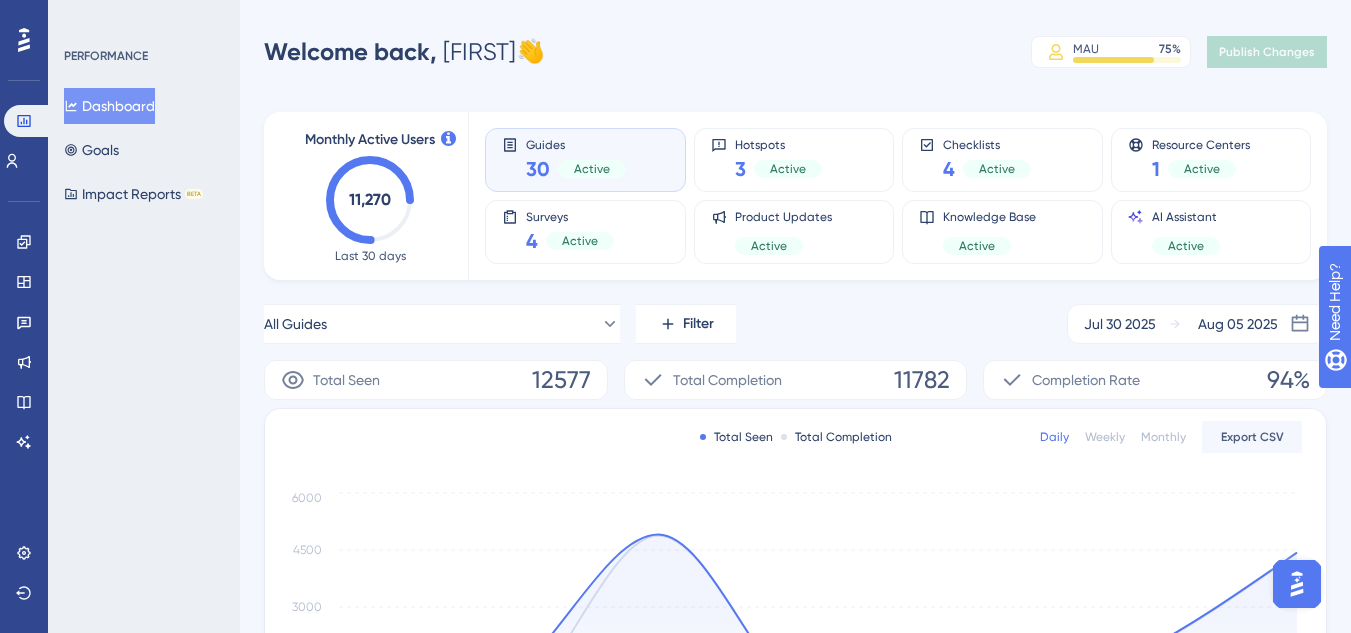 click at bounding box center (1297, 584) 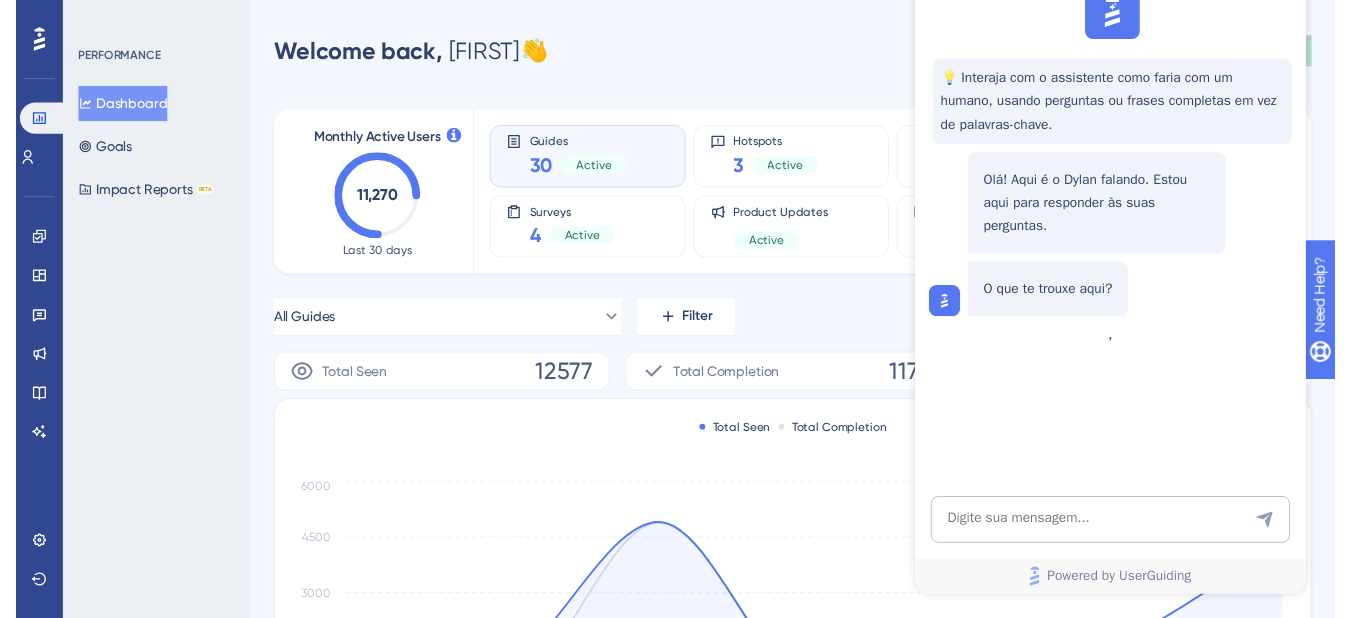 scroll, scrollTop: 0, scrollLeft: 0, axis: both 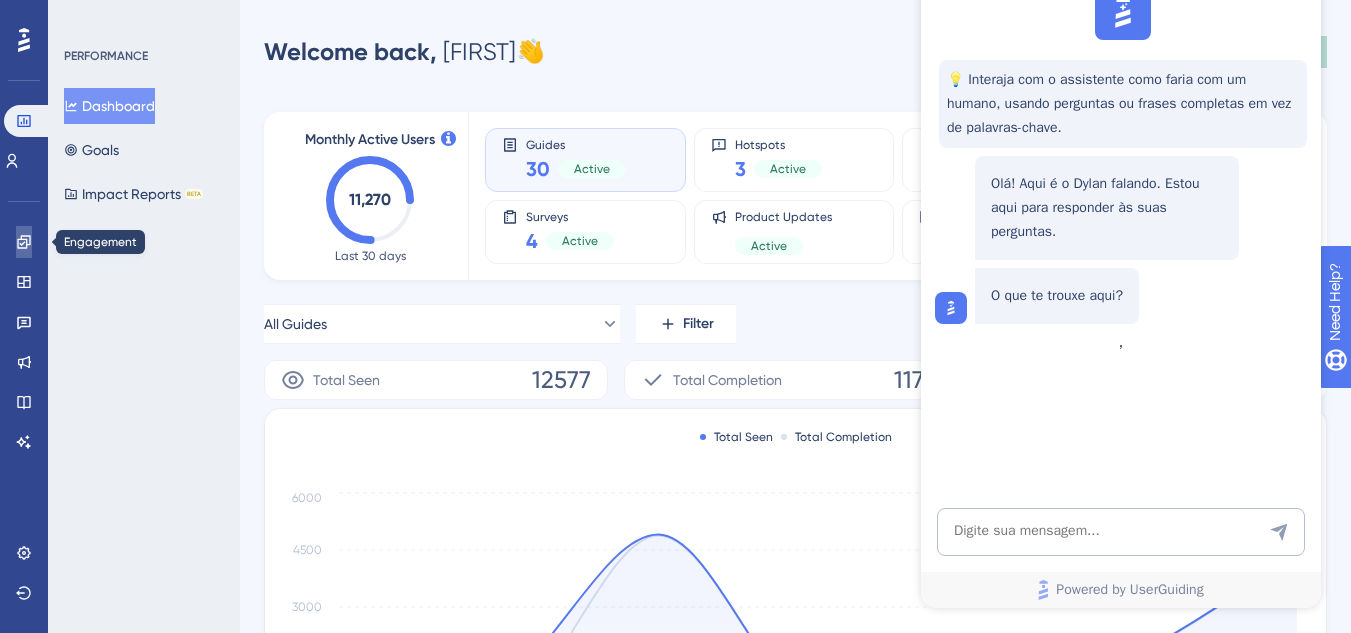 click at bounding box center [24, 242] 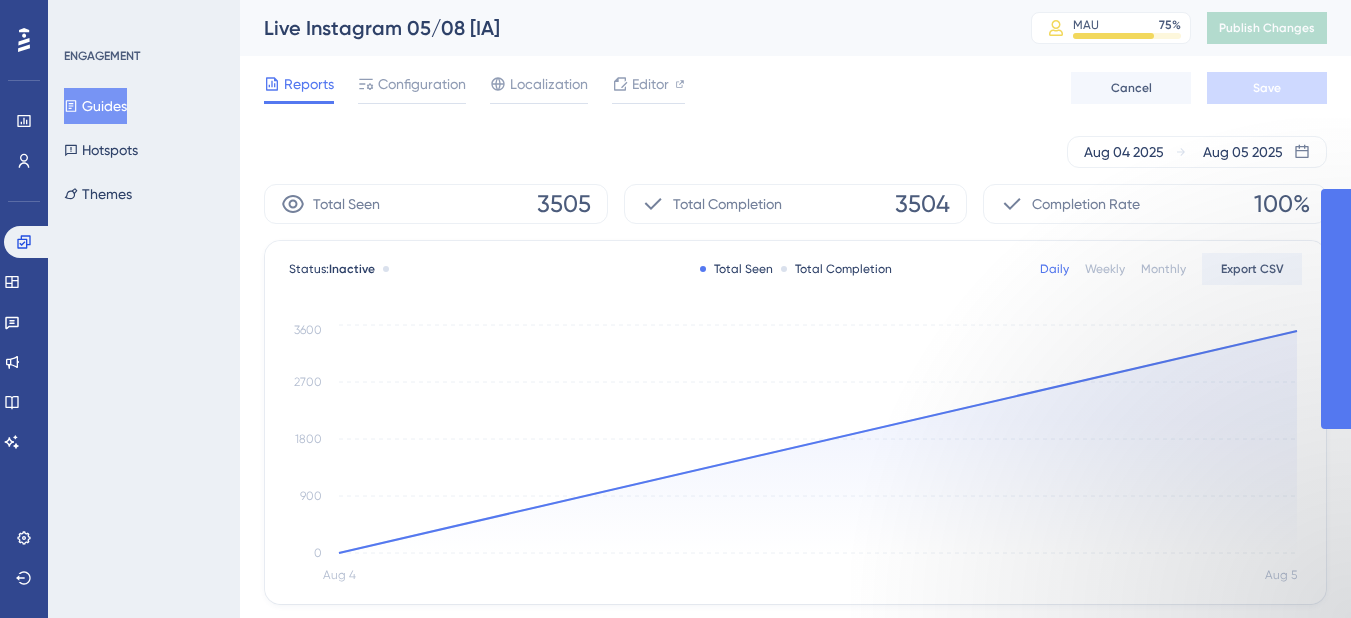 scroll, scrollTop: 0, scrollLeft: 0, axis: both 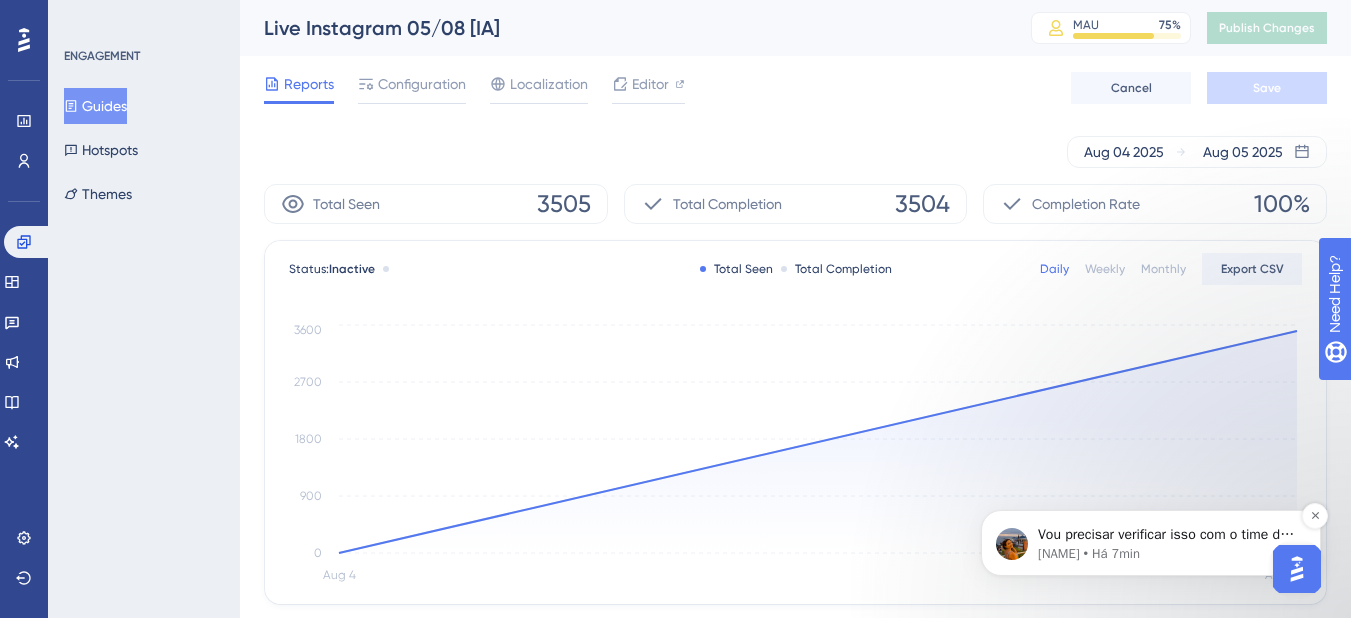 click on "Vou precisar verificar isso com o time de desenvolvimento amanhã - porque agora não estão mais online.   Mas assim que eu tiver um feedback eu te mando aqui. 😉" at bounding box center [1167, 535] 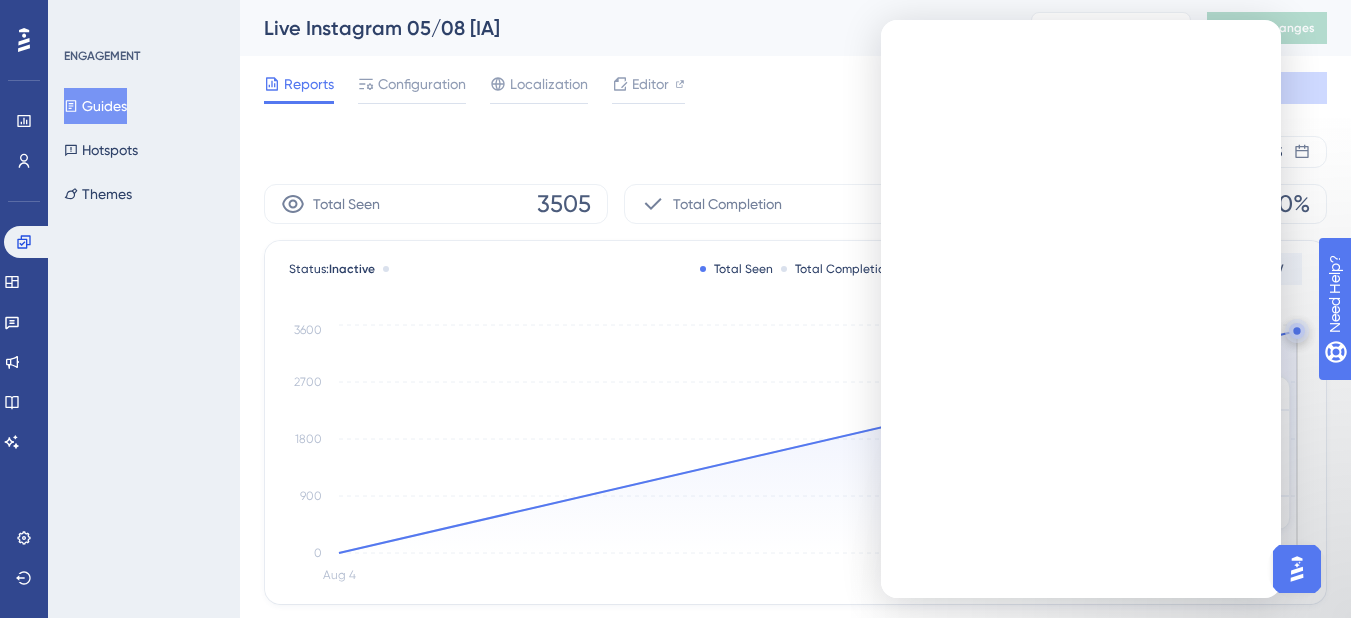 scroll, scrollTop: 0, scrollLeft: 0, axis: both 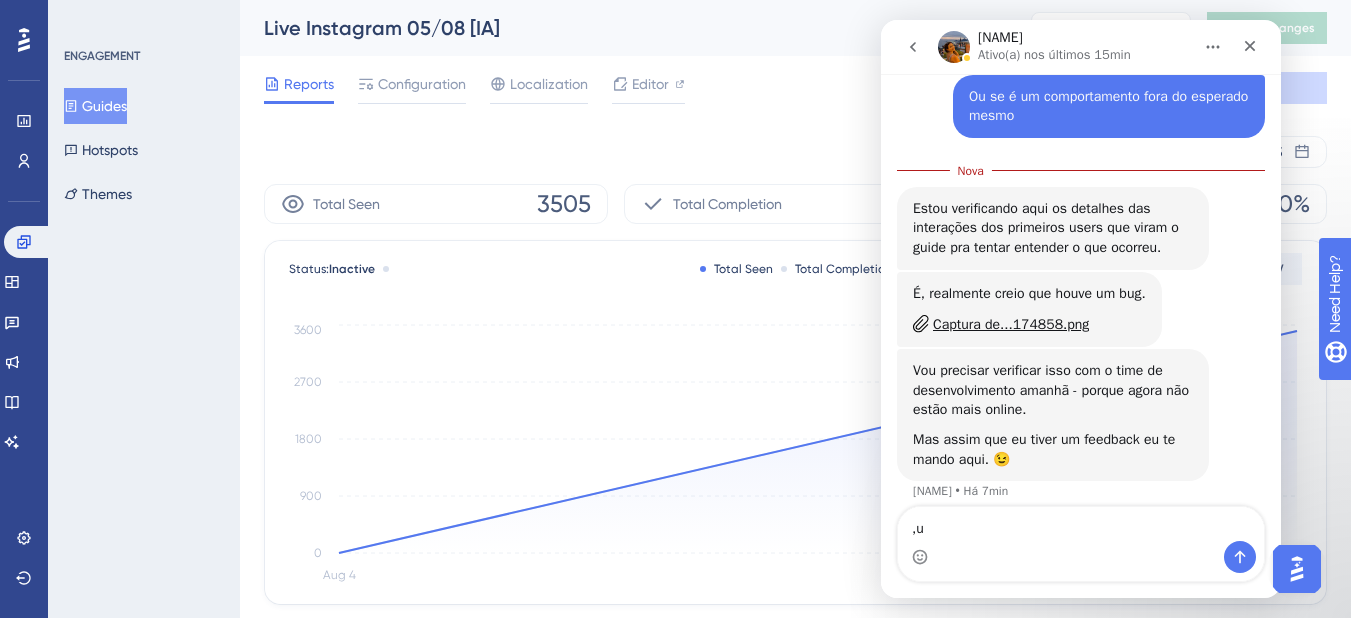 type on "," 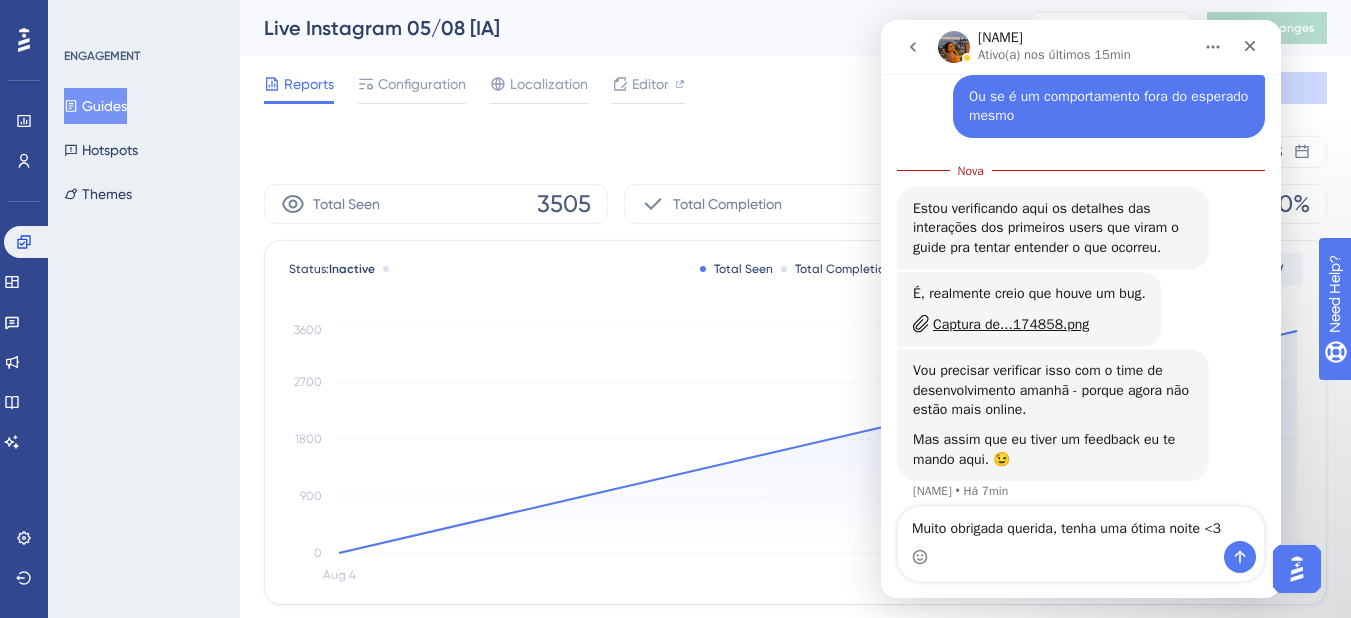 type on "Muito obrigada querida, tenha uma ótima noite! <3" 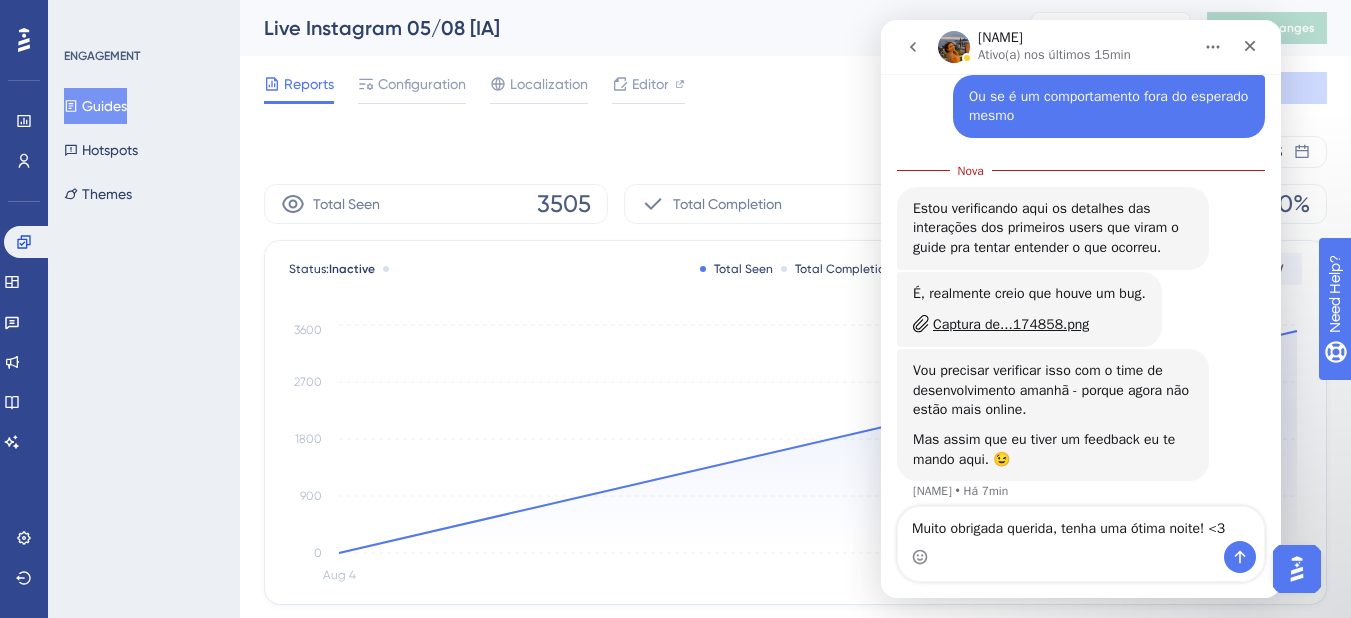 type 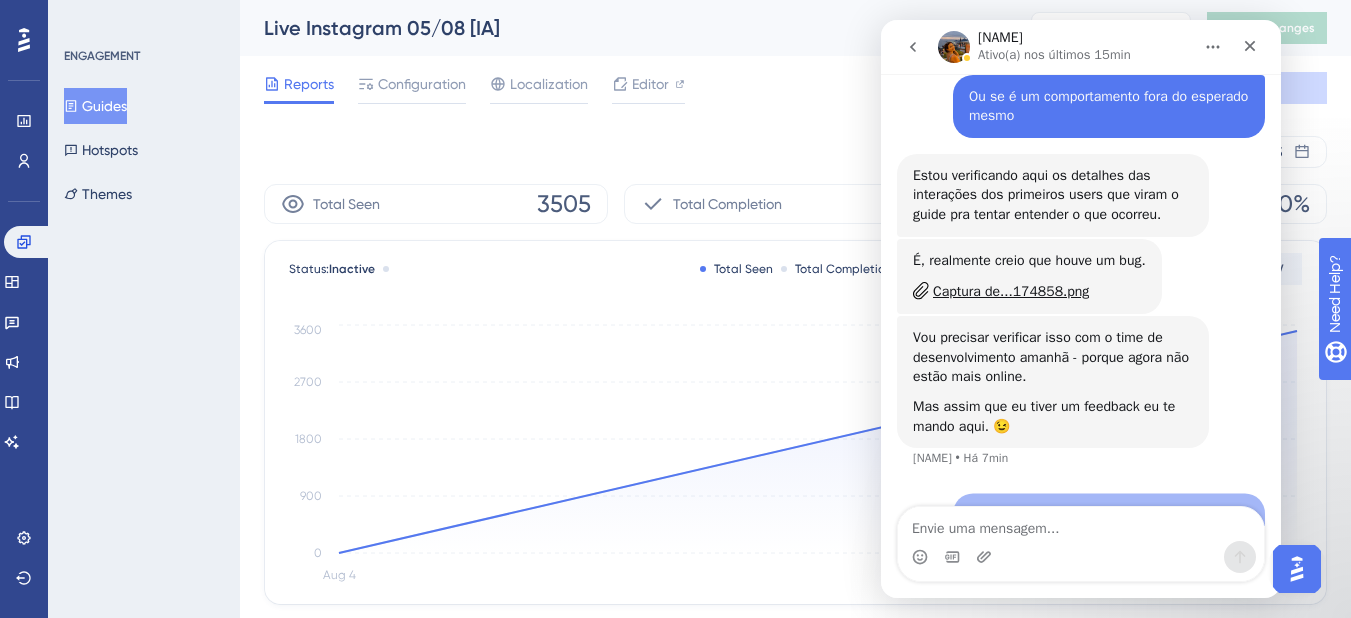 scroll, scrollTop: 2019, scrollLeft: 0, axis: vertical 